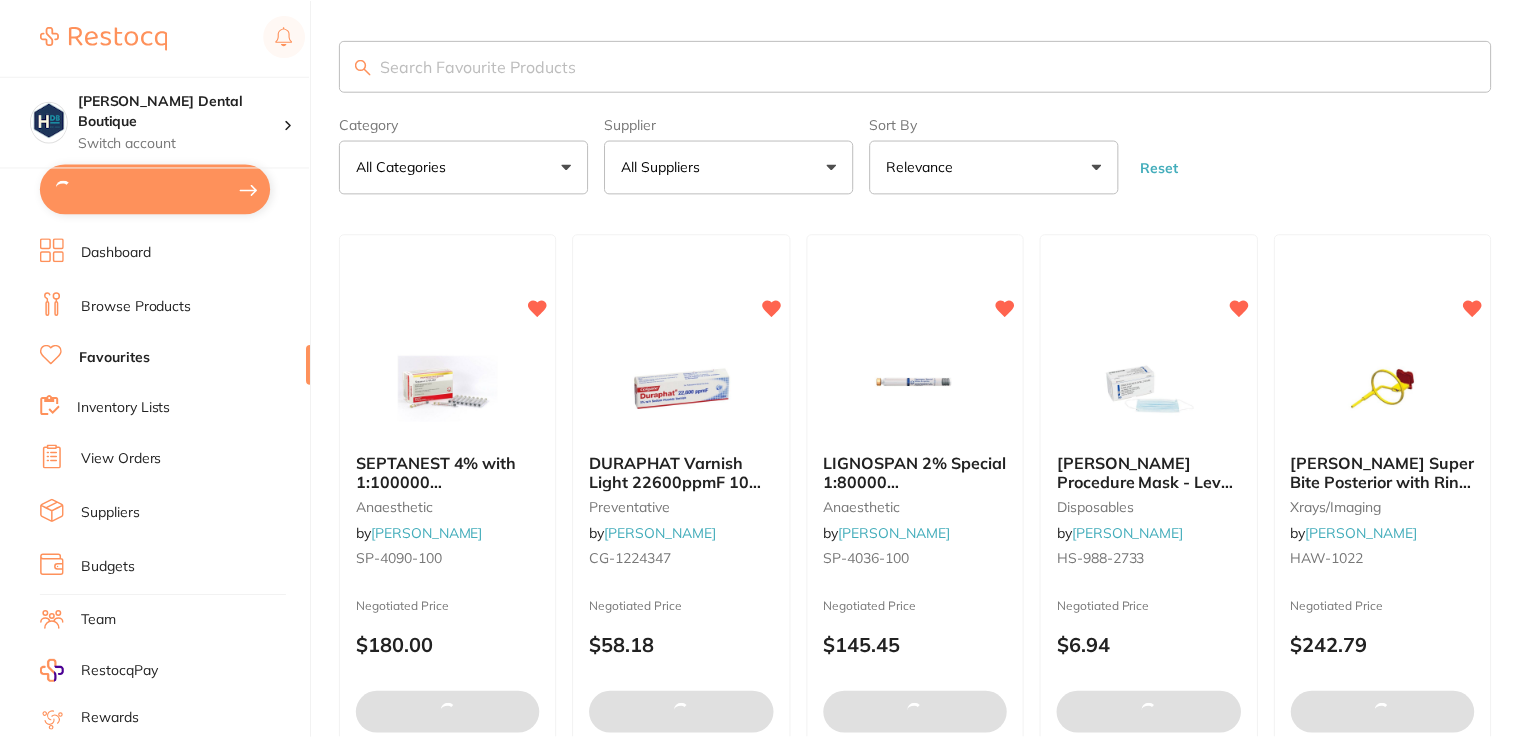 scroll, scrollTop: 0, scrollLeft: 0, axis: both 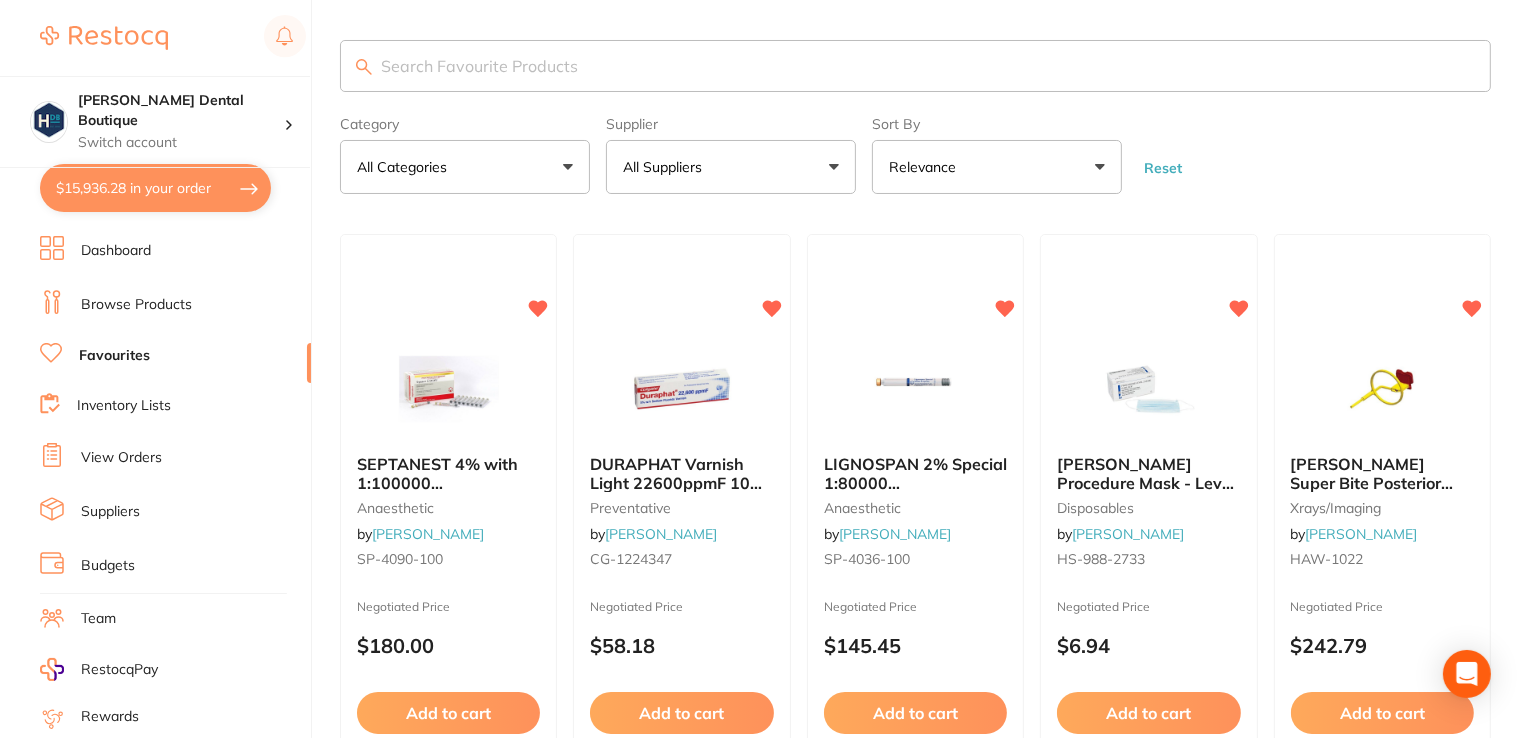 click on "$15,936.28   in your order" at bounding box center [155, 188] 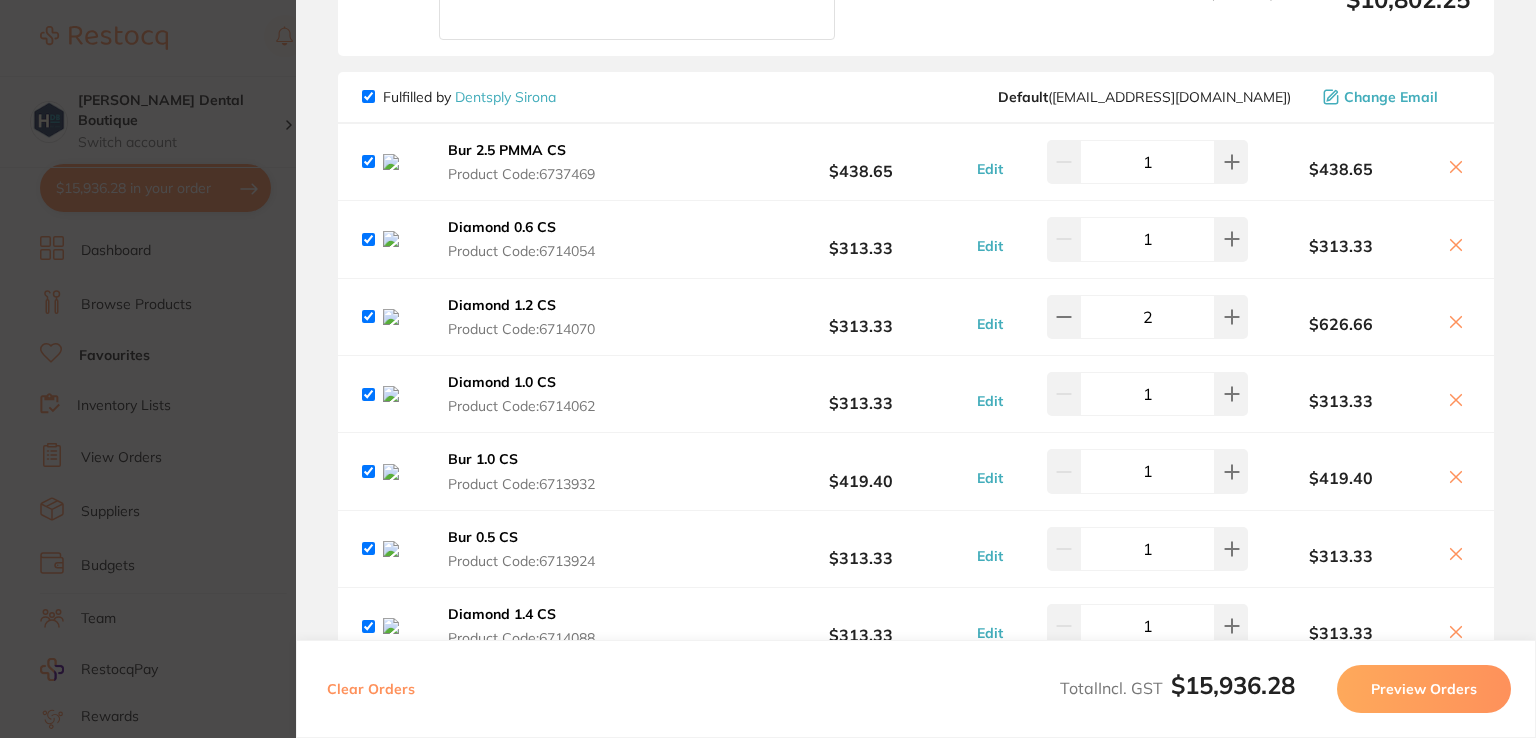 scroll, scrollTop: 4200, scrollLeft: 0, axis: vertical 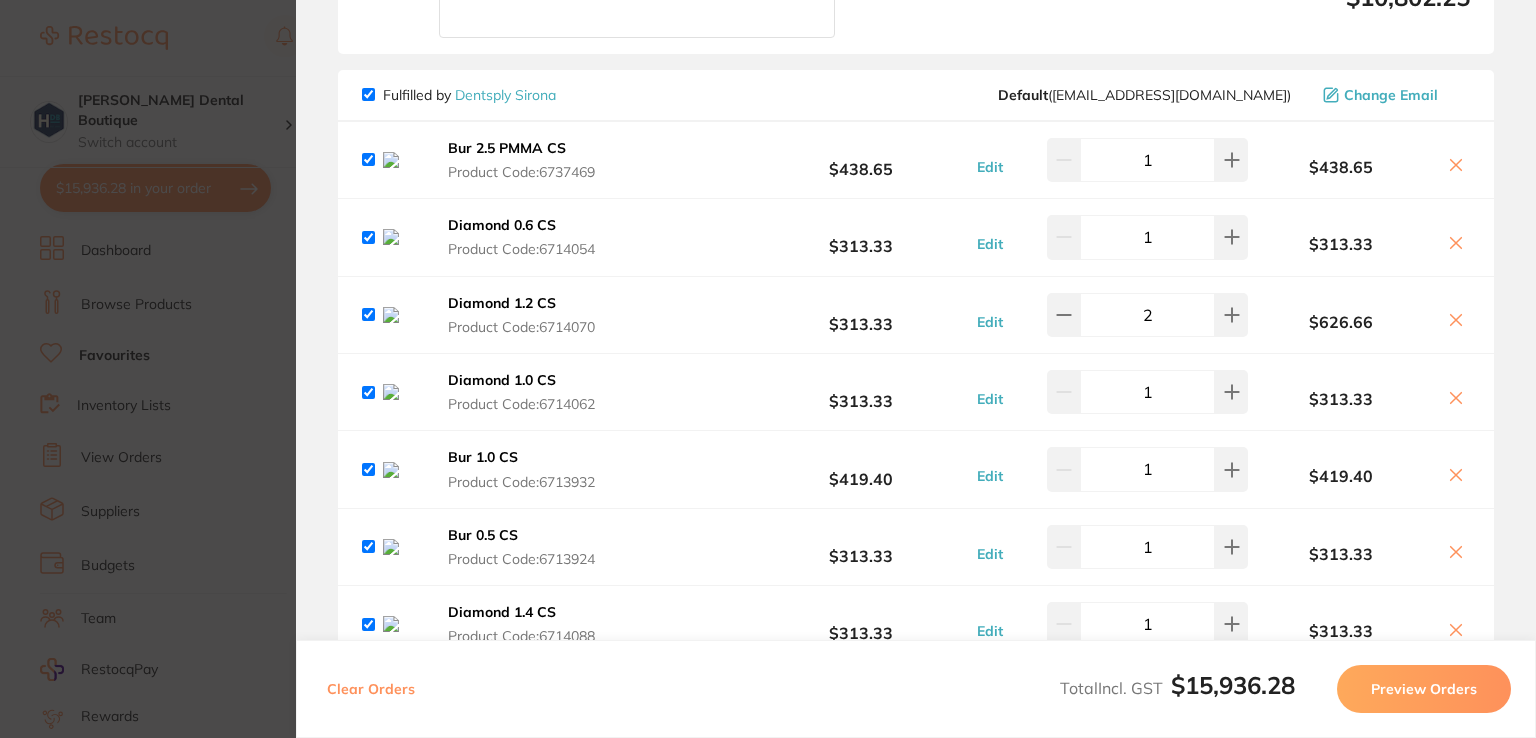 click 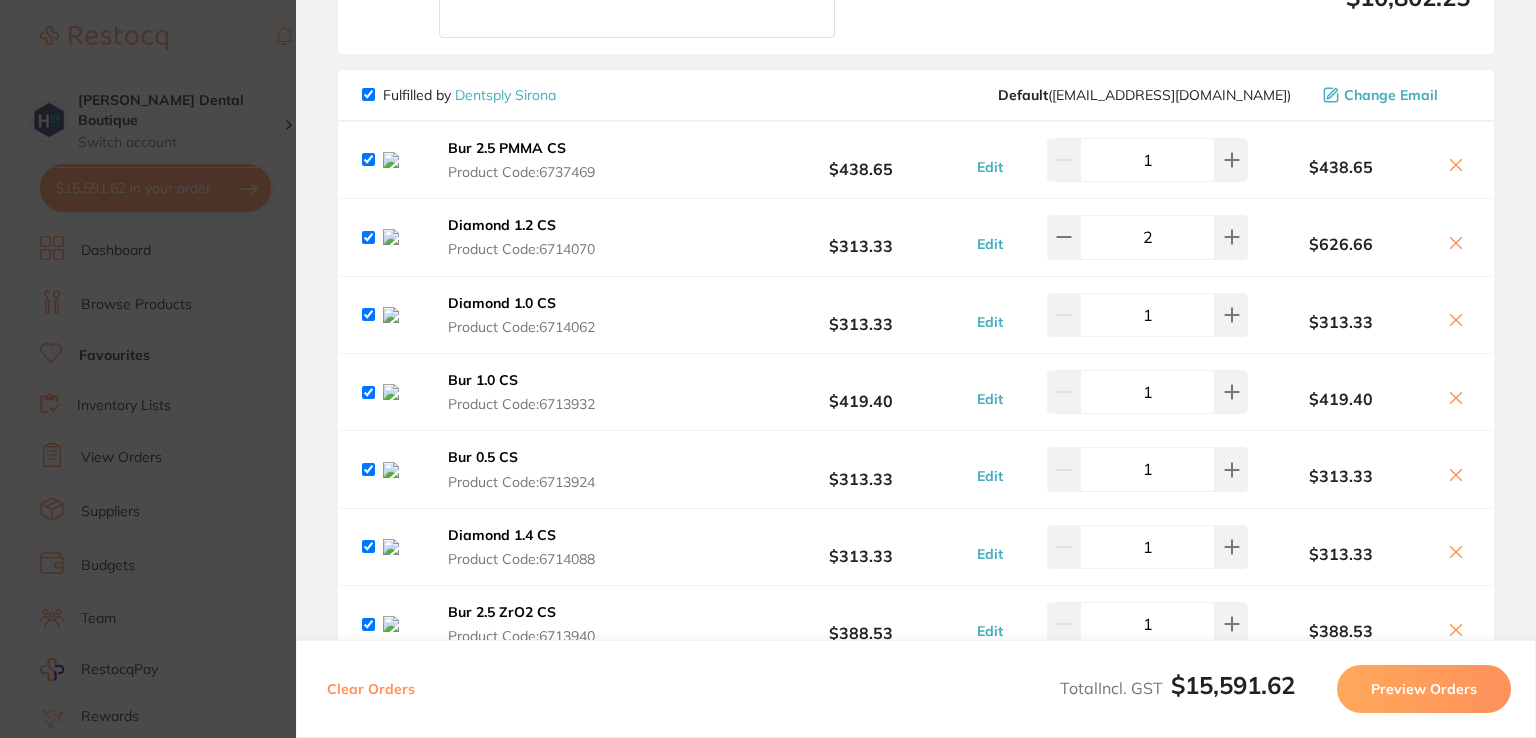 checkbox on "true" 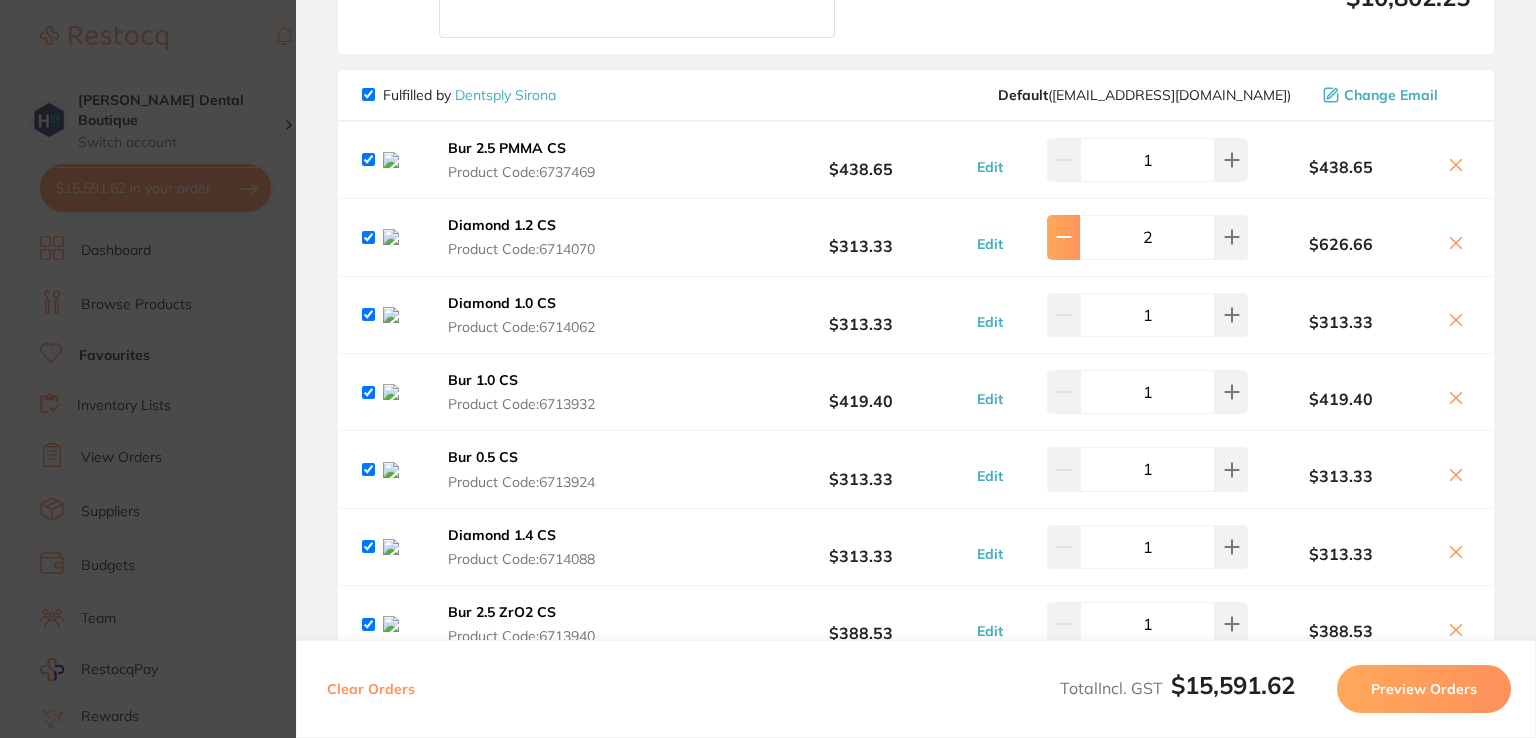 click at bounding box center (1063, -3901) 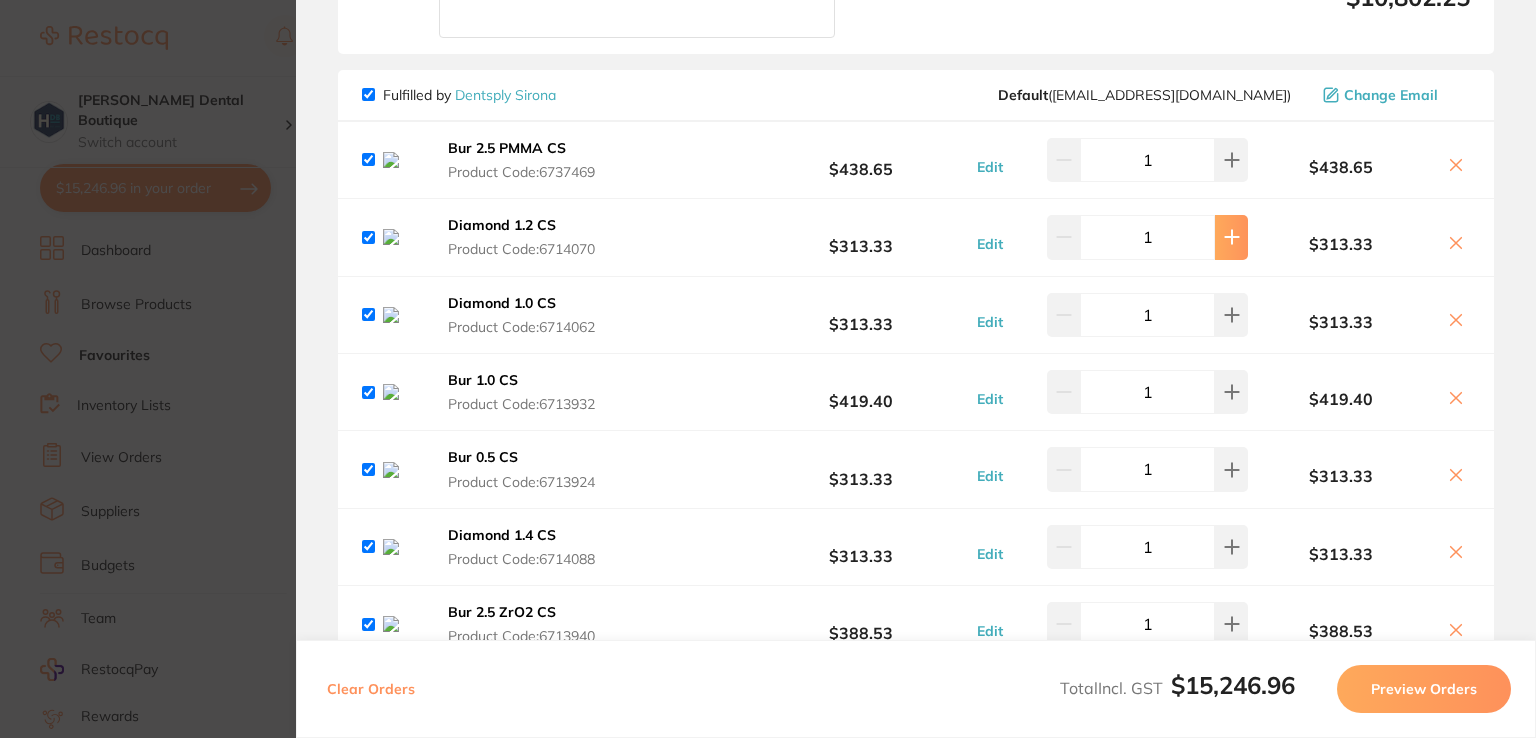 click 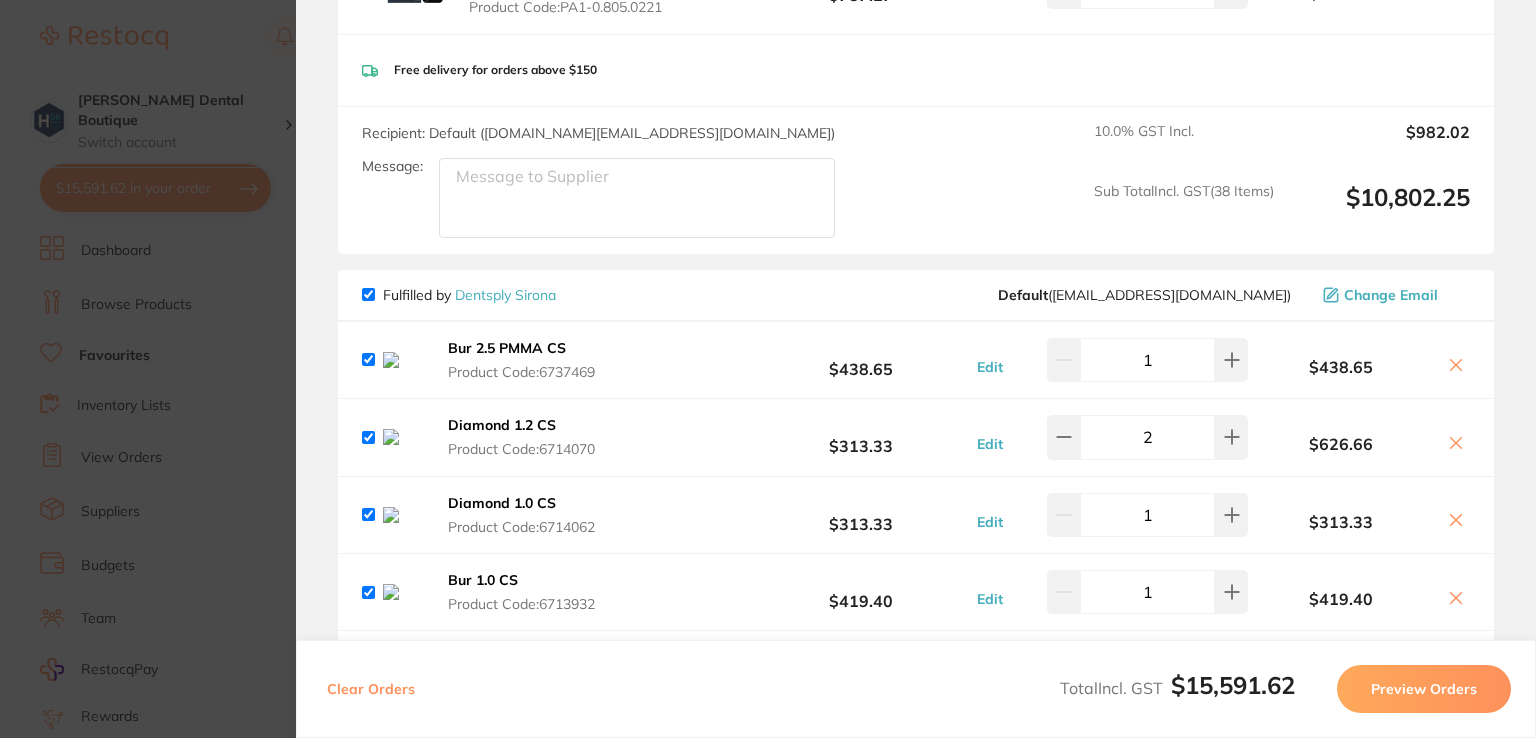scroll, scrollTop: 3800, scrollLeft: 0, axis: vertical 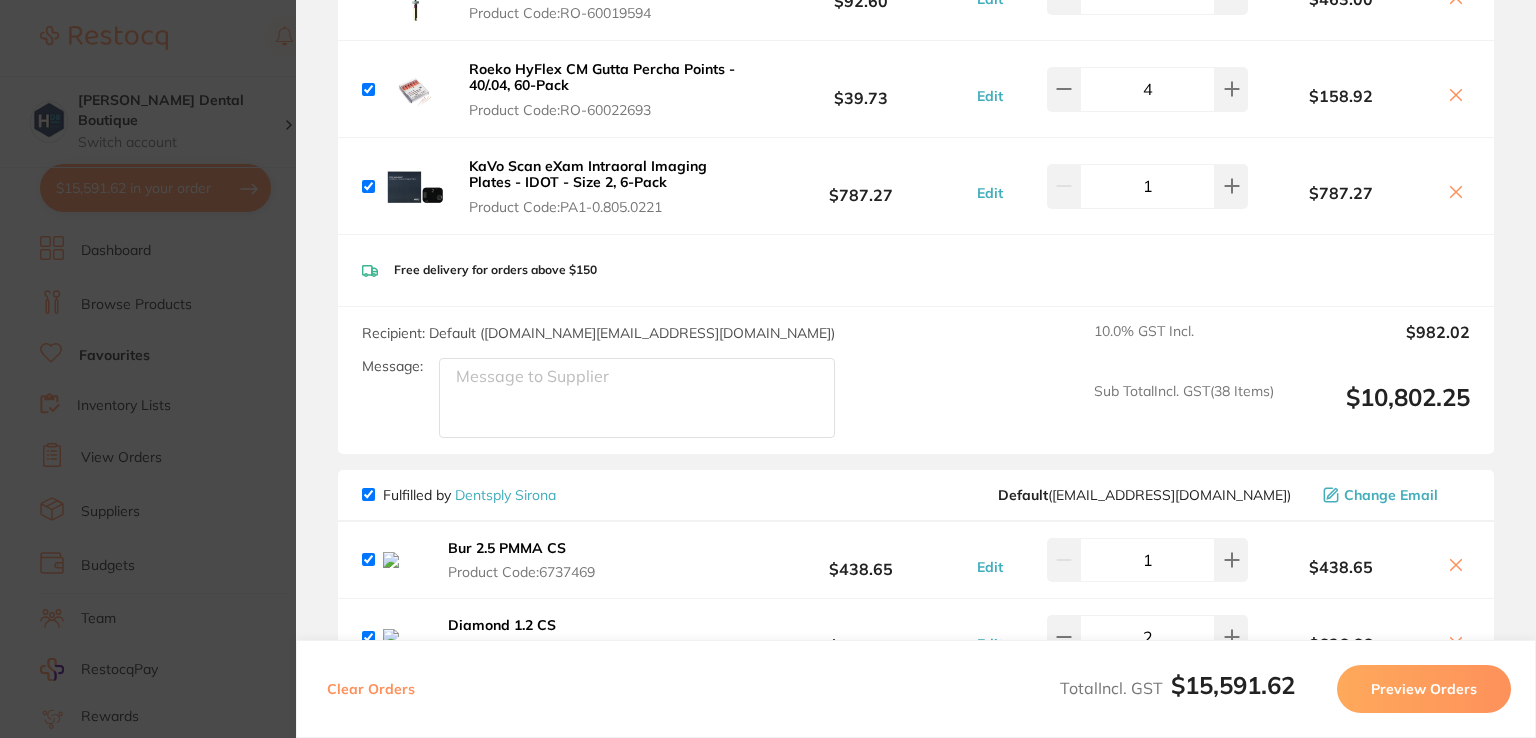 click on "Update RRP Set your pre negotiated price for this item. Item Agreed RRP (excl. GST) --   Update as new default RRP Update RRP Review Orders Your orders are being processed and we will notify you once we have placed the orders. You may close this window Back to Preview Orders [DATE] 12:12 [PERSON_NAME] # 80238 Dentsply Sirona # 84974 Independent Dental # 84942 Orien dental # 84926 Ivoclar Vivadent # 84956 [PERSON_NAME] Dental # 81915 Healthware [GEOGRAPHIC_DATA] [PERSON_NAME] # 81964 Deliver To [PERSON_NAME] ( [PERSON_NAME] Dental Boutique ) Suite 2/[STREET_ADDRESS] 07 4158 5813 [PERSON_NAME][DOMAIN_NAME][EMAIL_ADDRESS][DOMAIN_NAME] Select All Price Quantity Total Fulfilled by   [PERSON_NAME] Default ( [DOMAIN_NAME][EMAIL_ADDRESS][DOMAIN_NAME] ) Change Email   Colgate Savacol - Antiseptic Mouth and Throat Rinse - Alcohol Free - 300ml, 6-Pack   Product Code:  CG-1224250     $40.95 Edit     2         $81.90   [PERSON_NAME] [PERSON_NAME] Scalpel Blade - Size 15C, 100-Pack   Product Code:  BDF-6955C     $71.36 Edit     2         $142.72     BDF-6952D" at bounding box center (768, 369) 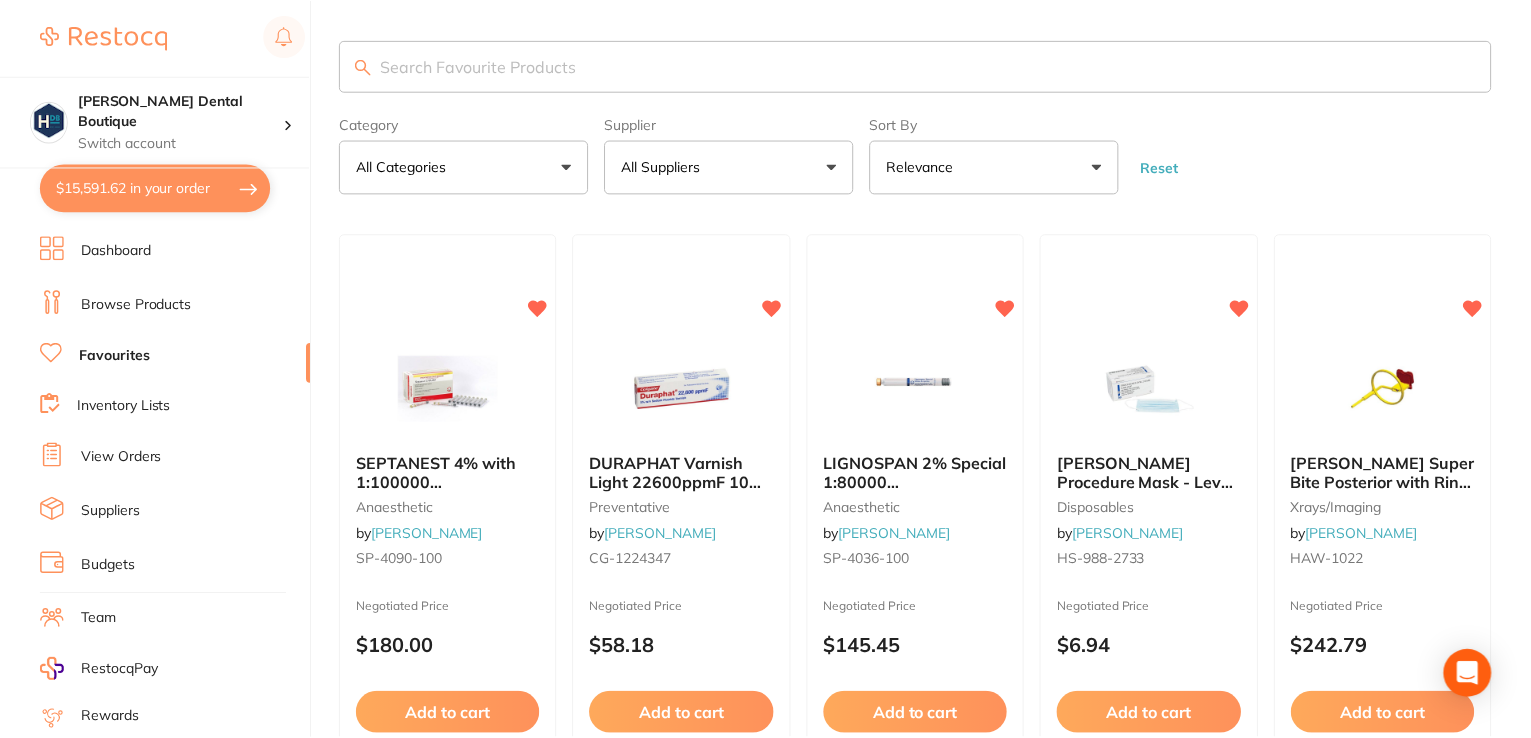 scroll, scrollTop: 0, scrollLeft: 0, axis: both 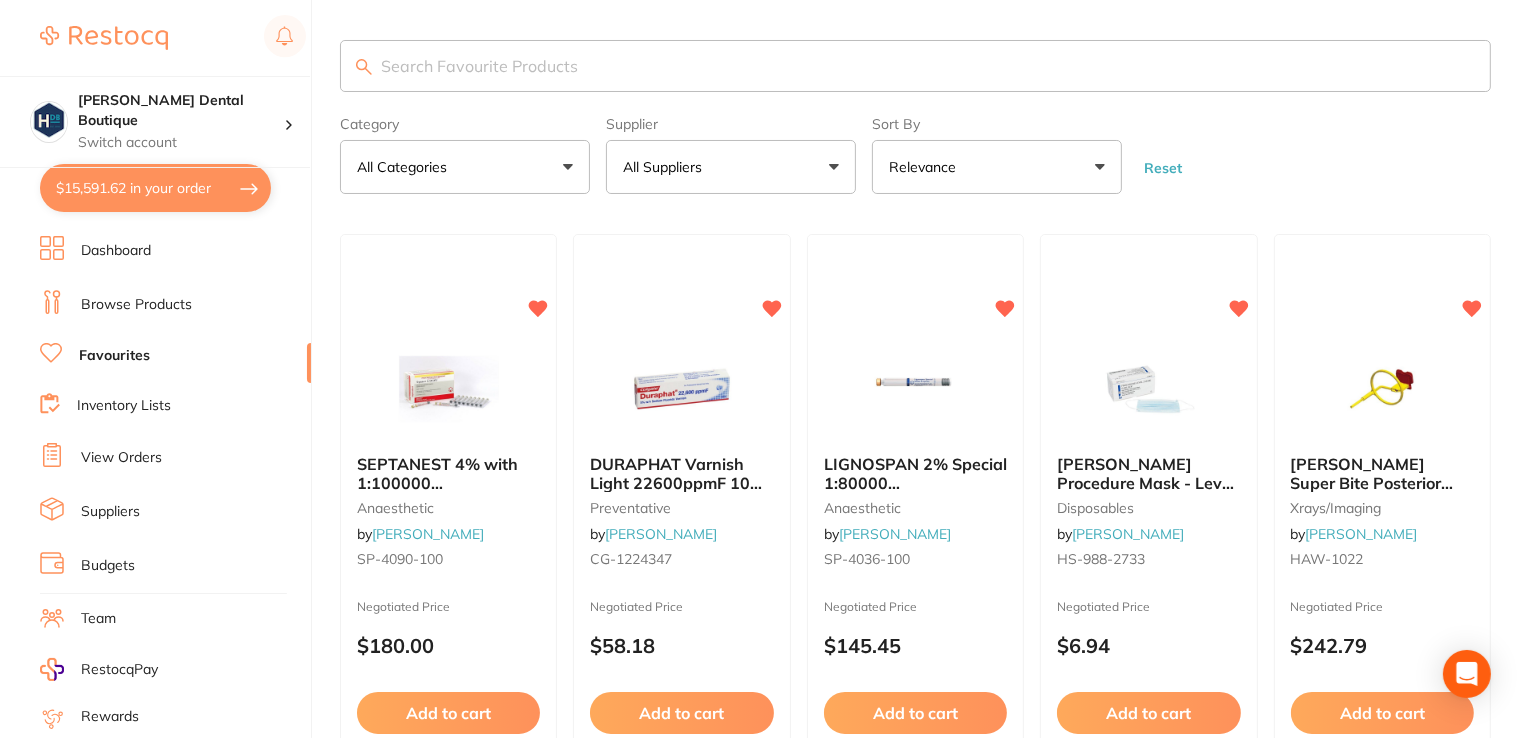 click at bounding box center (915, 66) 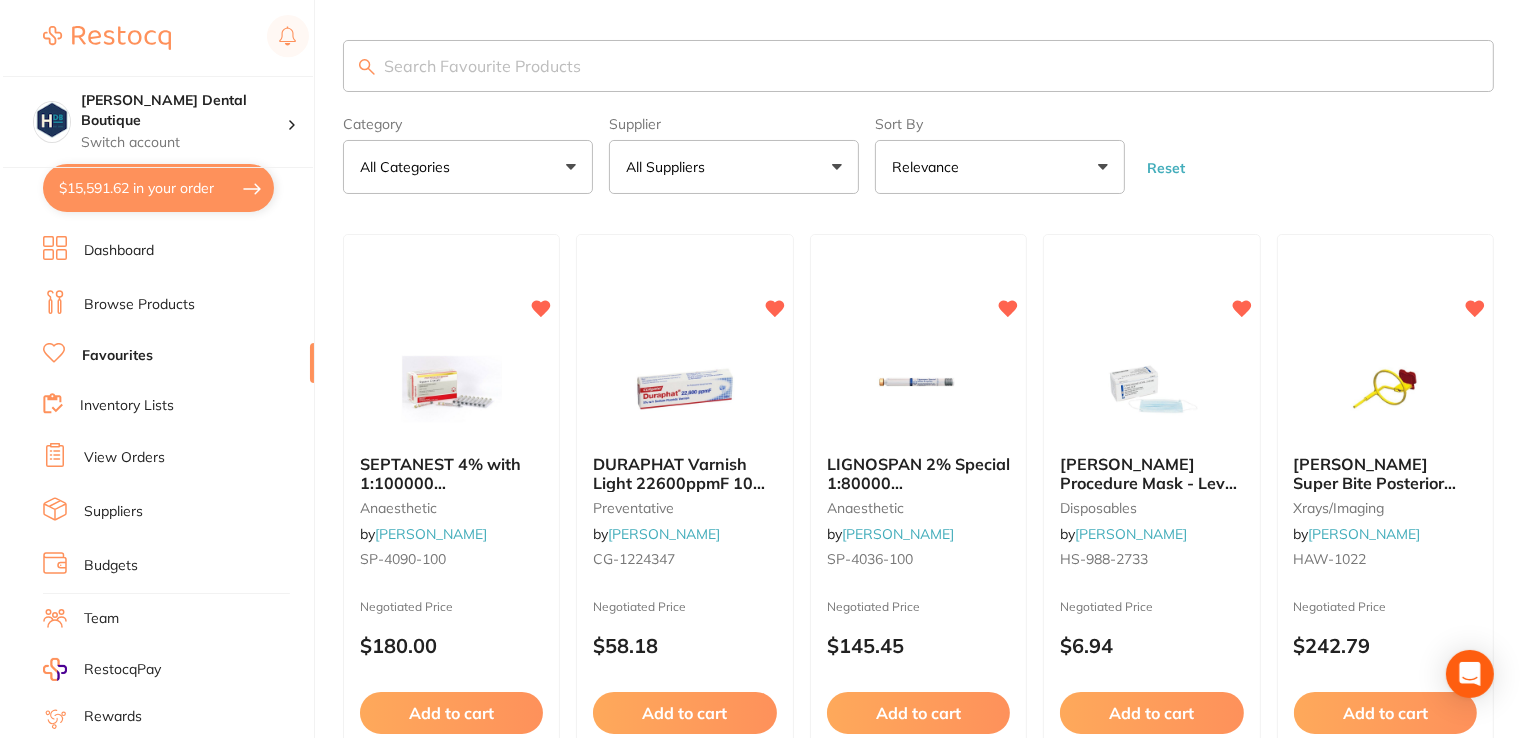 scroll, scrollTop: 0, scrollLeft: 0, axis: both 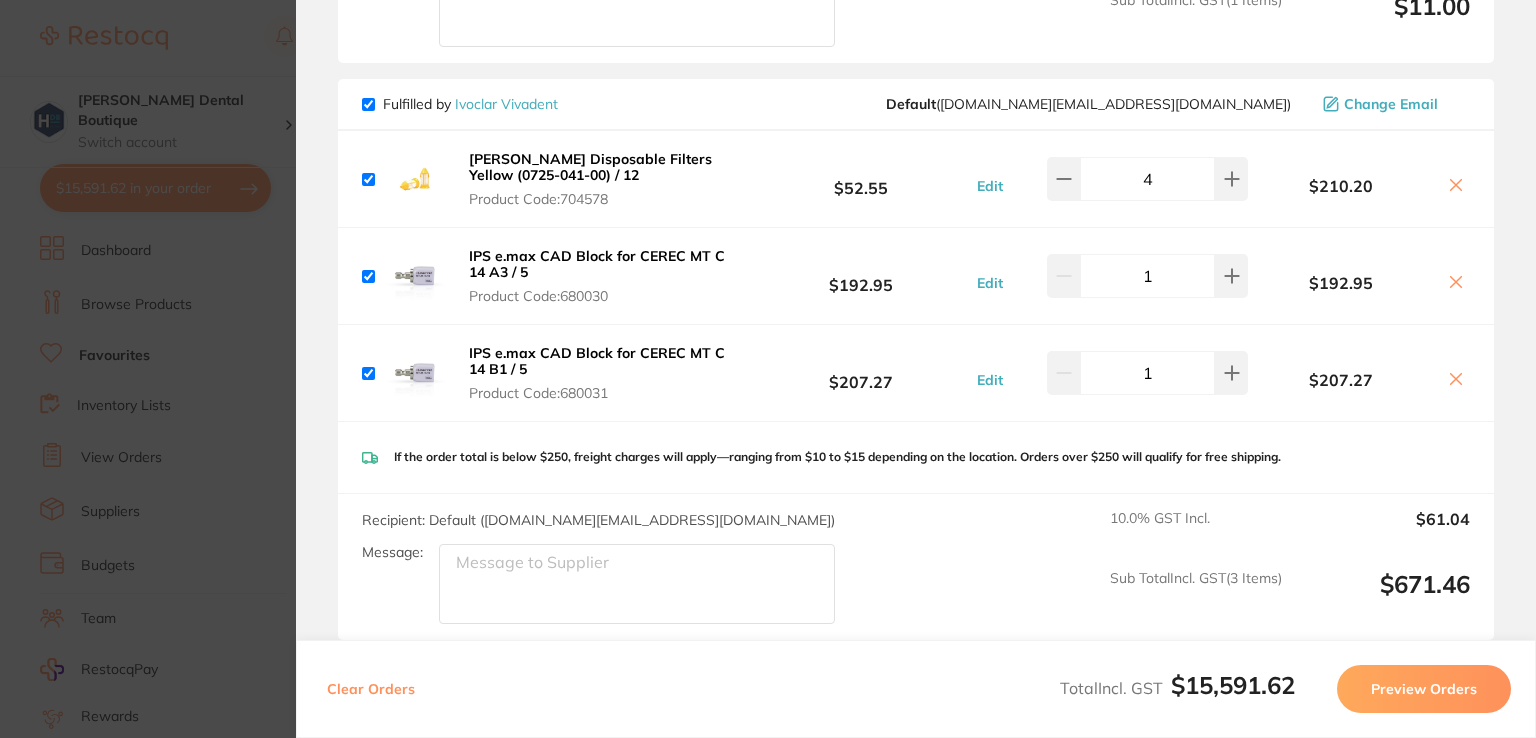 click on "Update RRP Set your pre negotiated price for this item. Item Agreed RRP (excl. GST) --   Update as new default RRP Update RRP Review Orders Your orders are being processed and we will notify you once we have placed the orders. You may close this window Back to Preview Orders [DATE] 12:13 [PERSON_NAME] # 80238 Dentsply Sirona # 84974 Independent Dental # 84942 Orien dental # 84926 Ivoclar Vivadent # 84956 [PERSON_NAME] Dental # 81915 Healthware [GEOGRAPHIC_DATA] [PERSON_NAME] # 81964 Deliver To [PERSON_NAME] ( [PERSON_NAME] Dental Boutique ) Suite 2/[STREET_ADDRESS] 07 4158 5813 [PERSON_NAME][DOMAIN_NAME][EMAIL_ADDRESS][DOMAIN_NAME] Select All Price Quantity Total Fulfilled by   [PERSON_NAME] Default ( [DOMAIN_NAME][EMAIL_ADDRESS][DOMAIN_NAME] ) Change Email   Colgate Savacol - Antiseptic Mouth and Throat Rinse - Alcohol Free - 300ml, 6-Pack   Product Code:  CG-1224250     $40.95 Edit     2         $81.90   [PERSON_NAME] [PERSON_NAME] Scalpel Blade - Size 15C, 100-Pack   Product Code:  BDF-6955C     $71.36 Edit     2         $142.72     BDF-6952D" at bounding box center (768, 369) 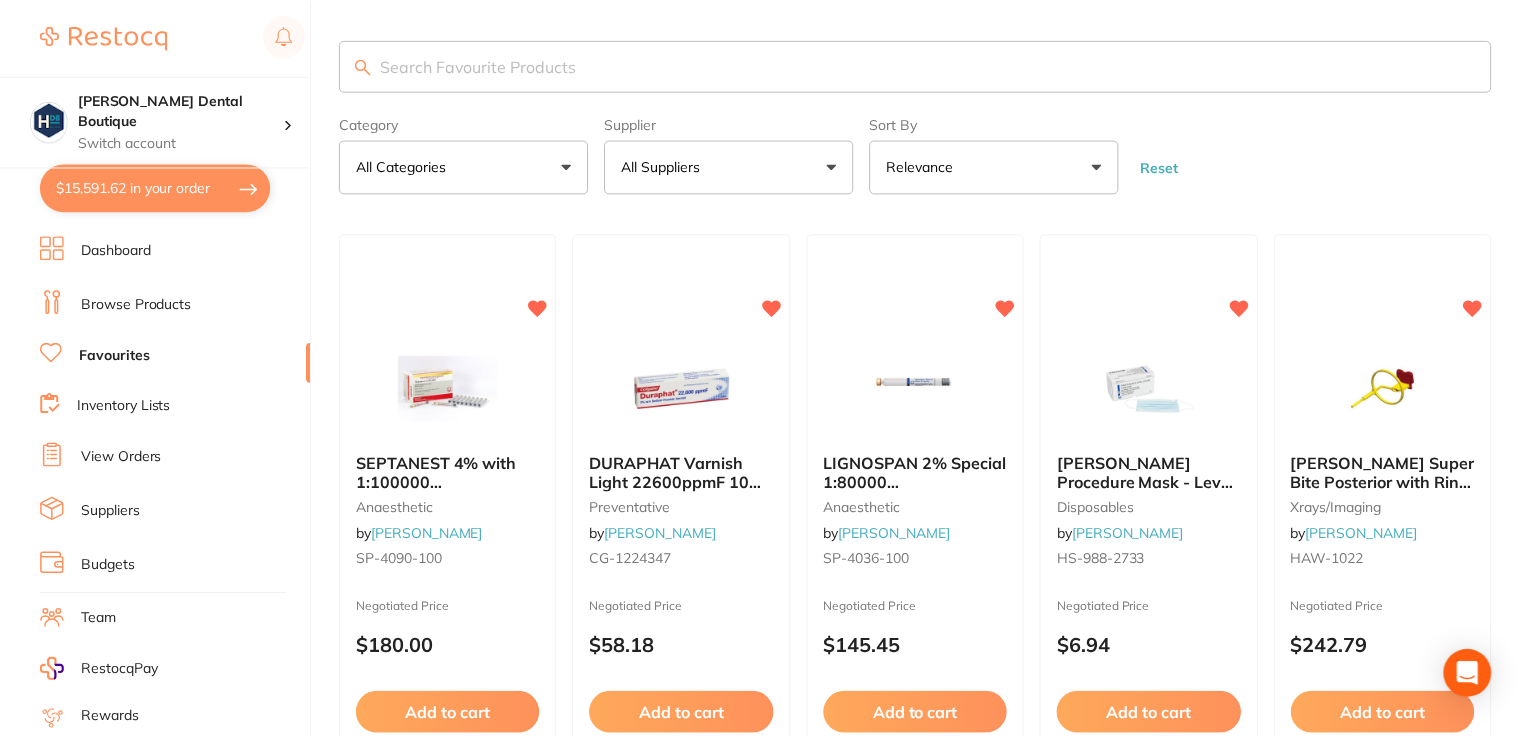 scroll, scrollTop: 0, scrollLeft: 0, axis: both 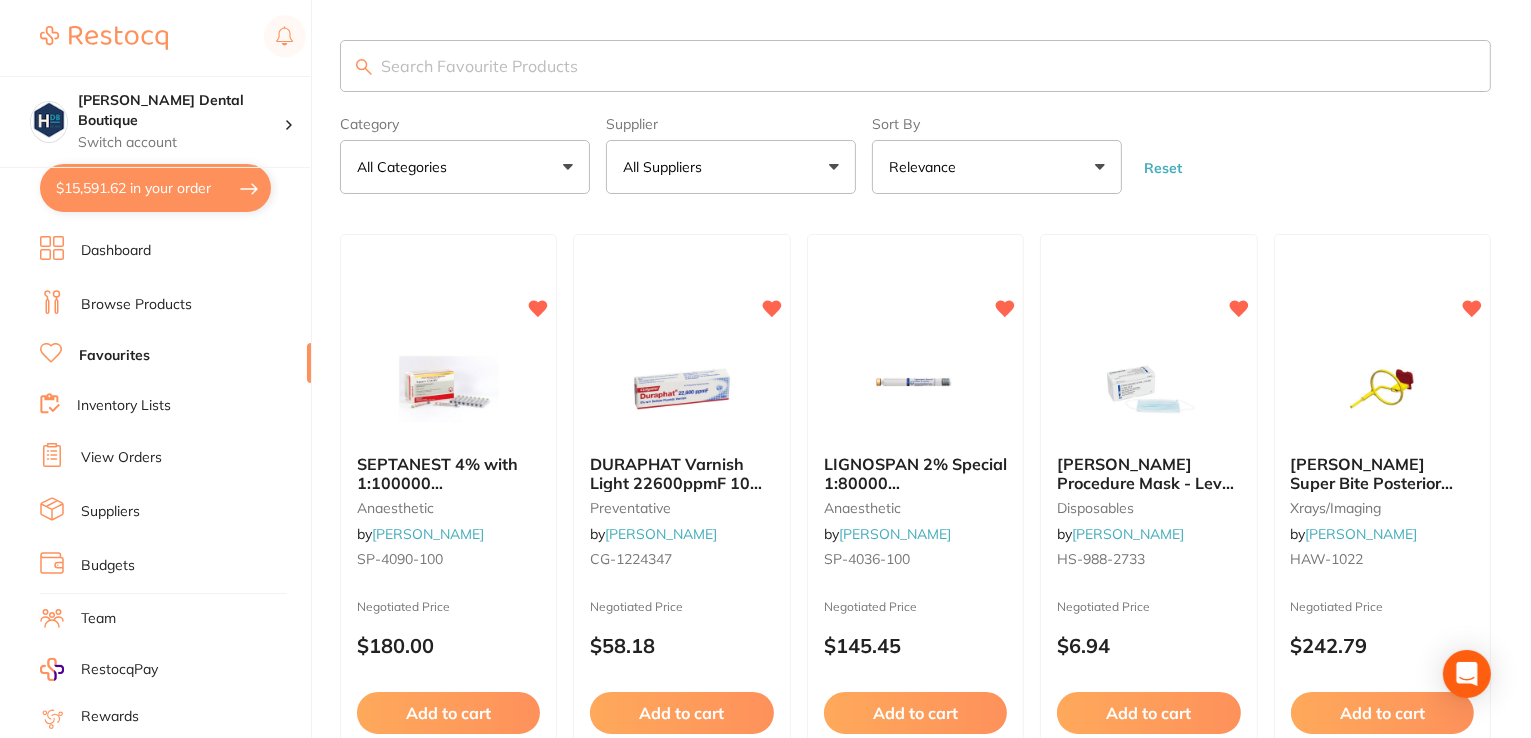 click at bounding box center [915, 66] 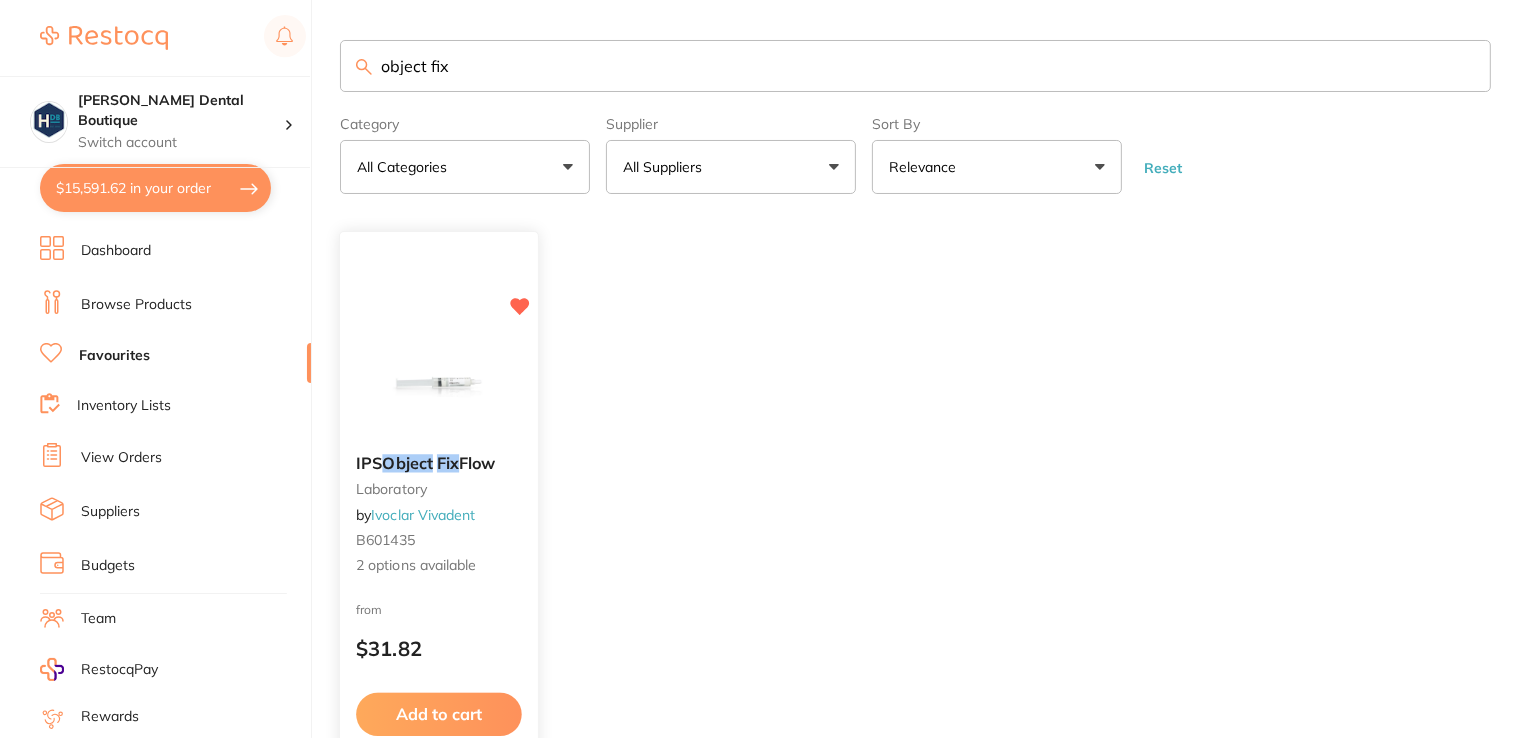 type on "object fix" 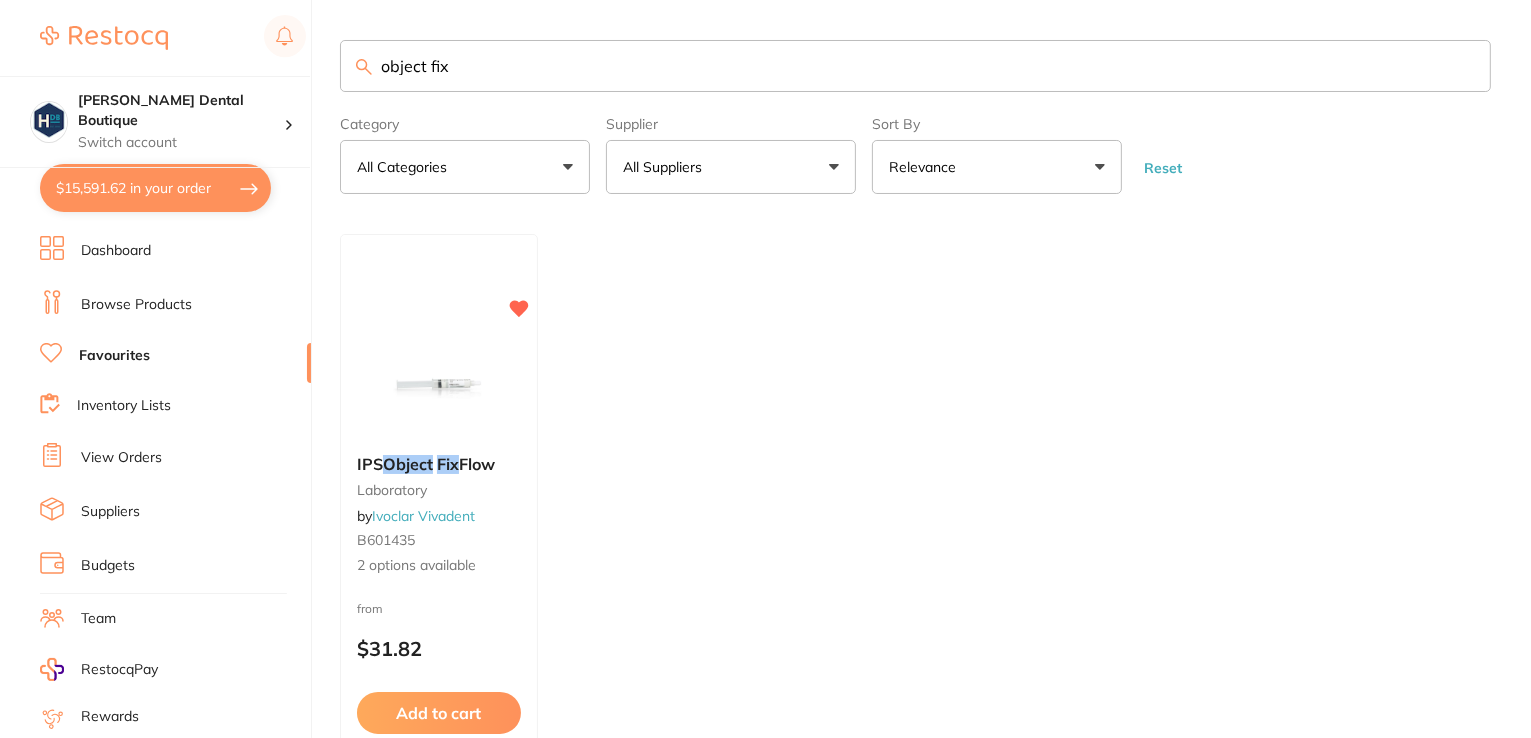 click at bounding box center (439, 389) 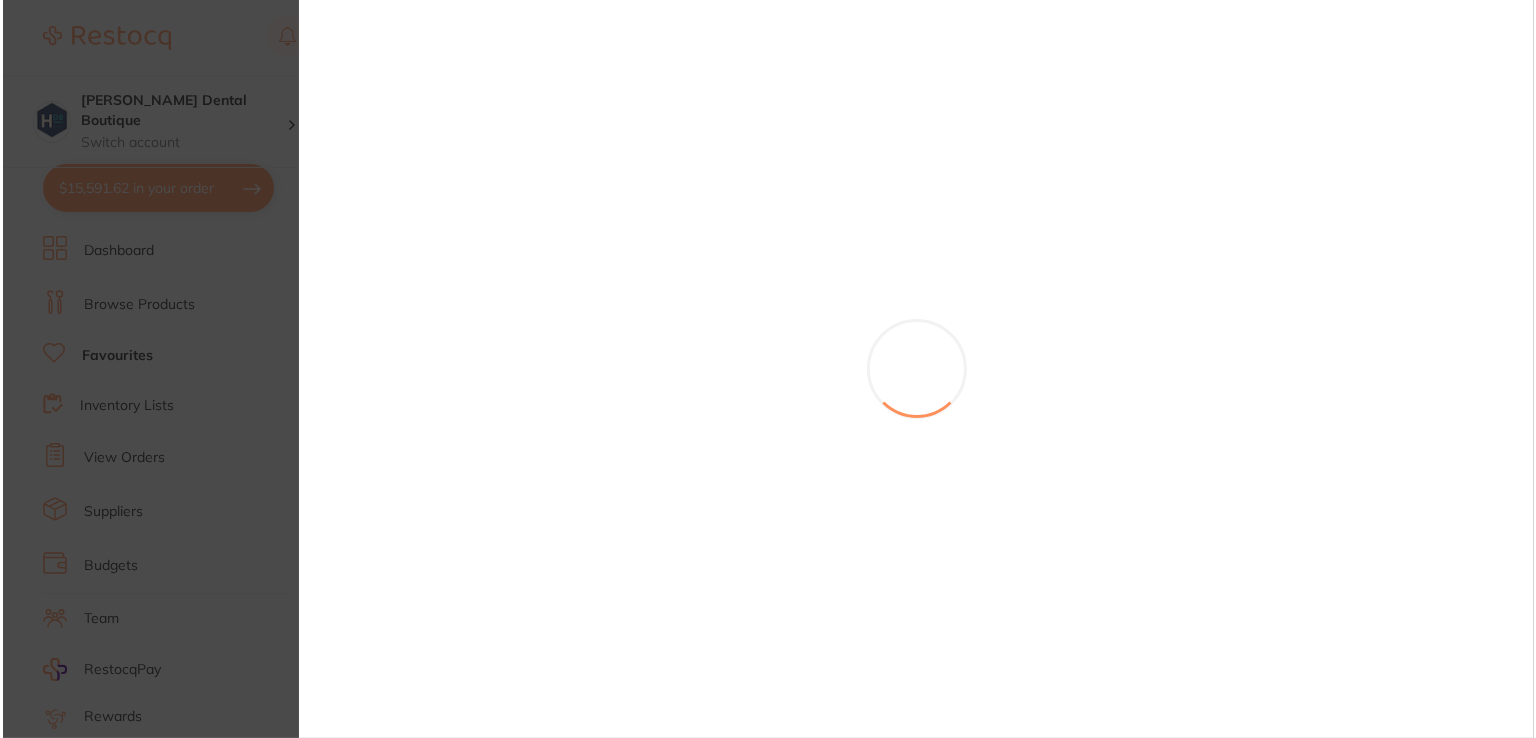 scroll, scrollTop: 0, scrollLeft: 0, axis: both 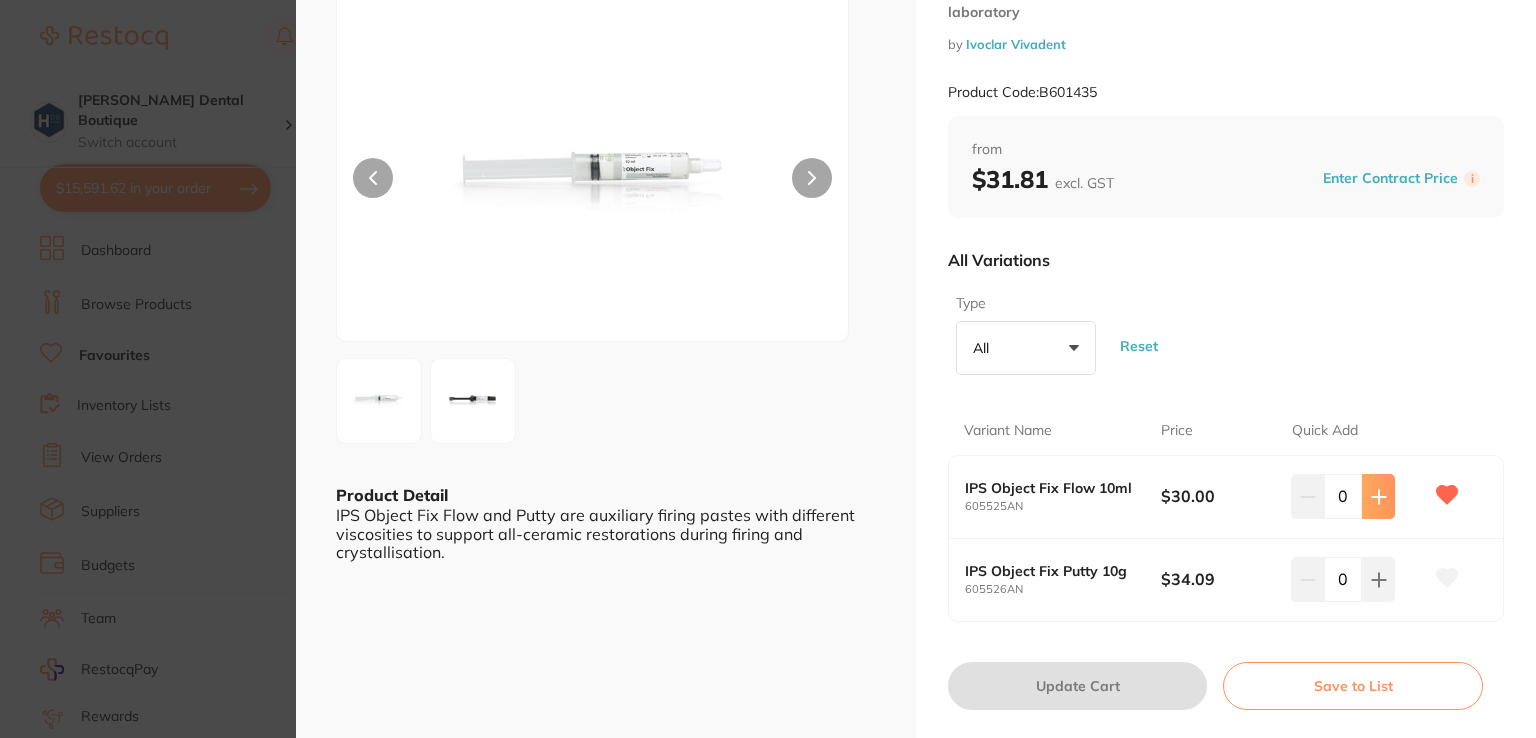 click 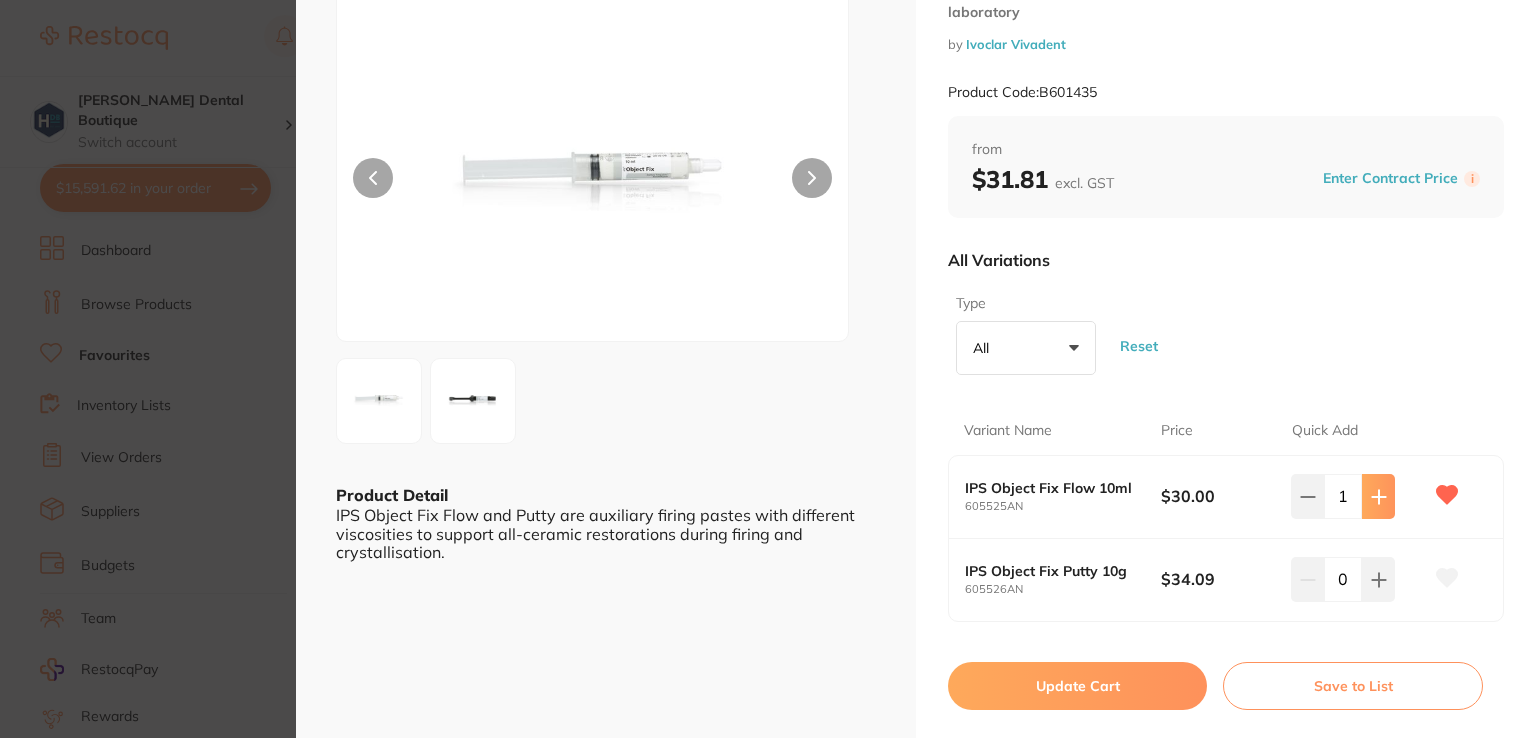click 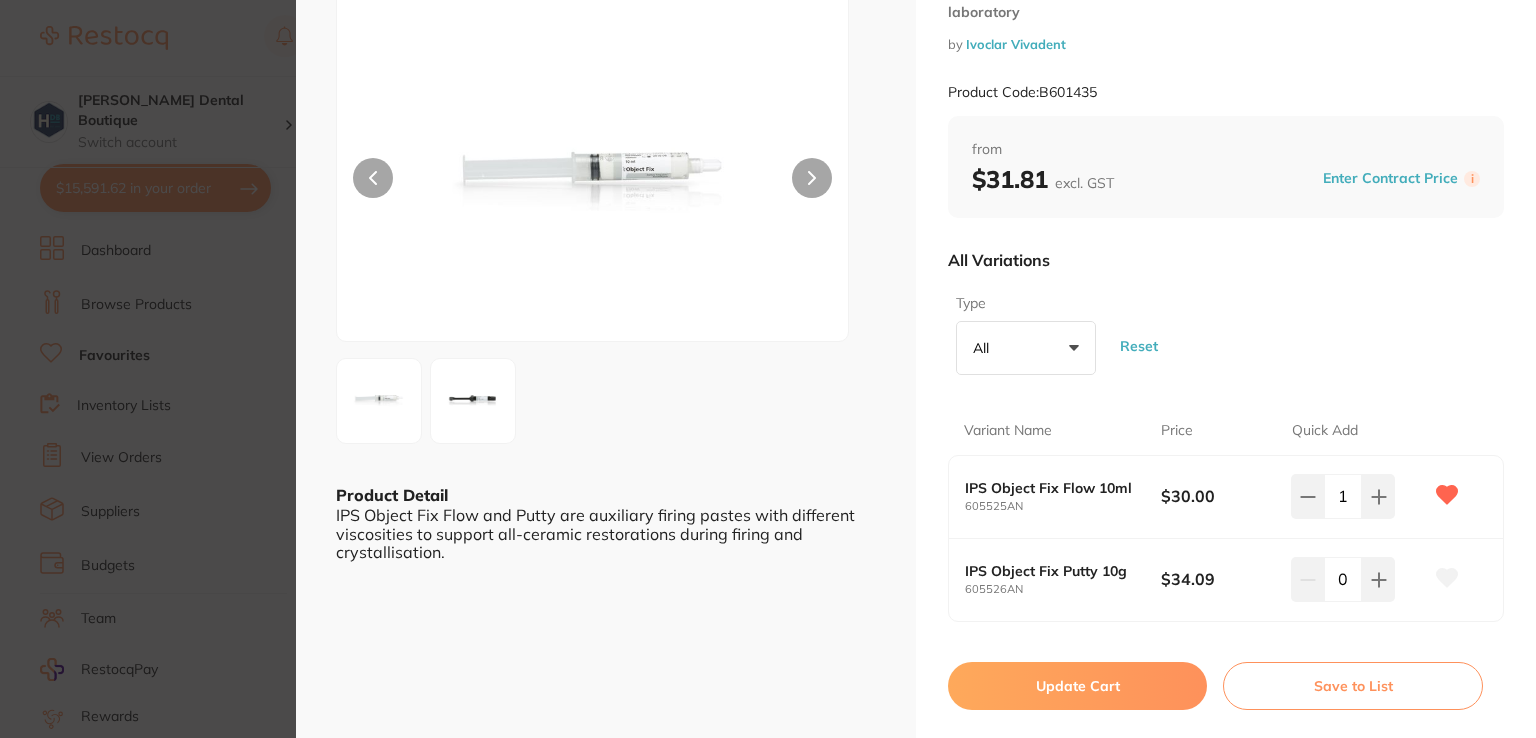 type on "2" 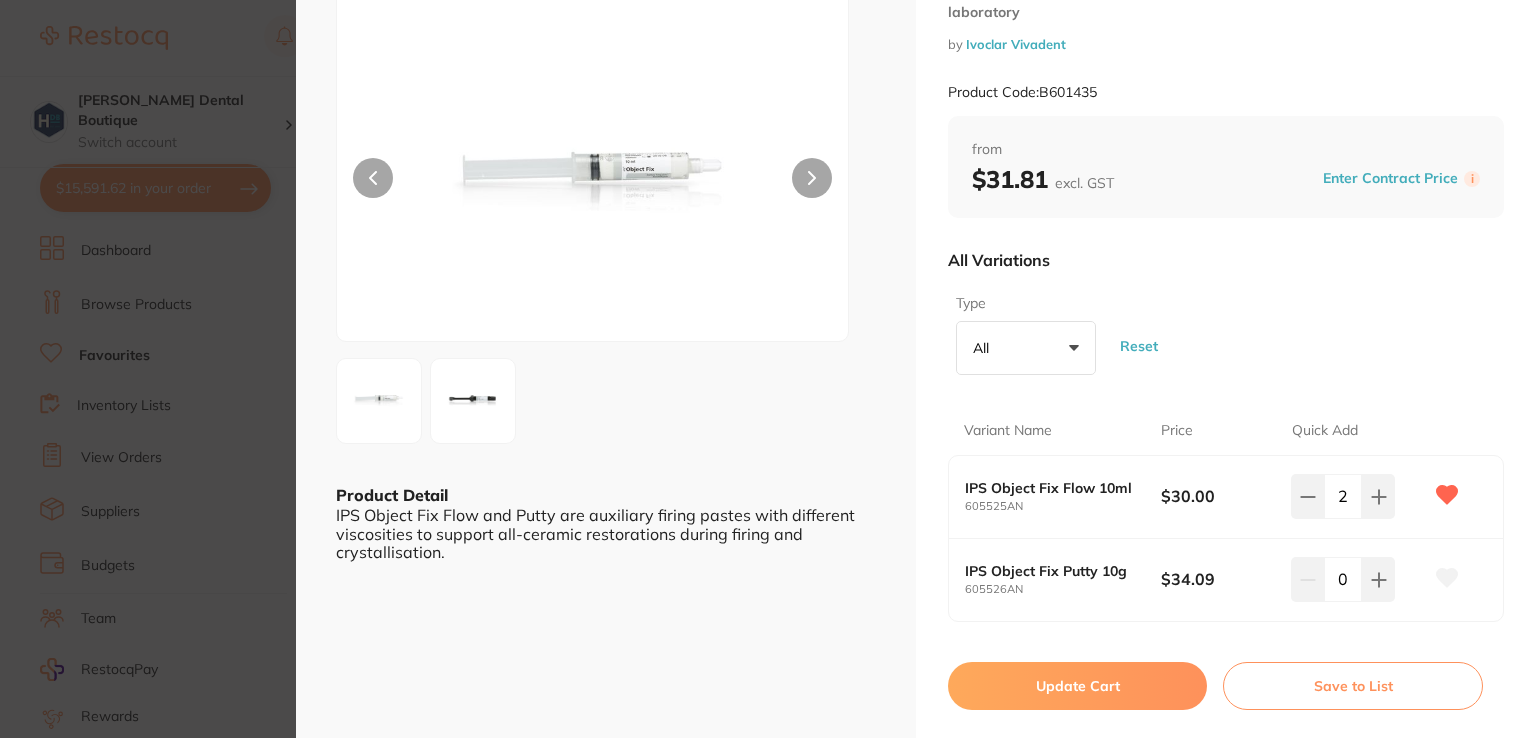 click on "Update Cart" at bounding box center (1077, 686) 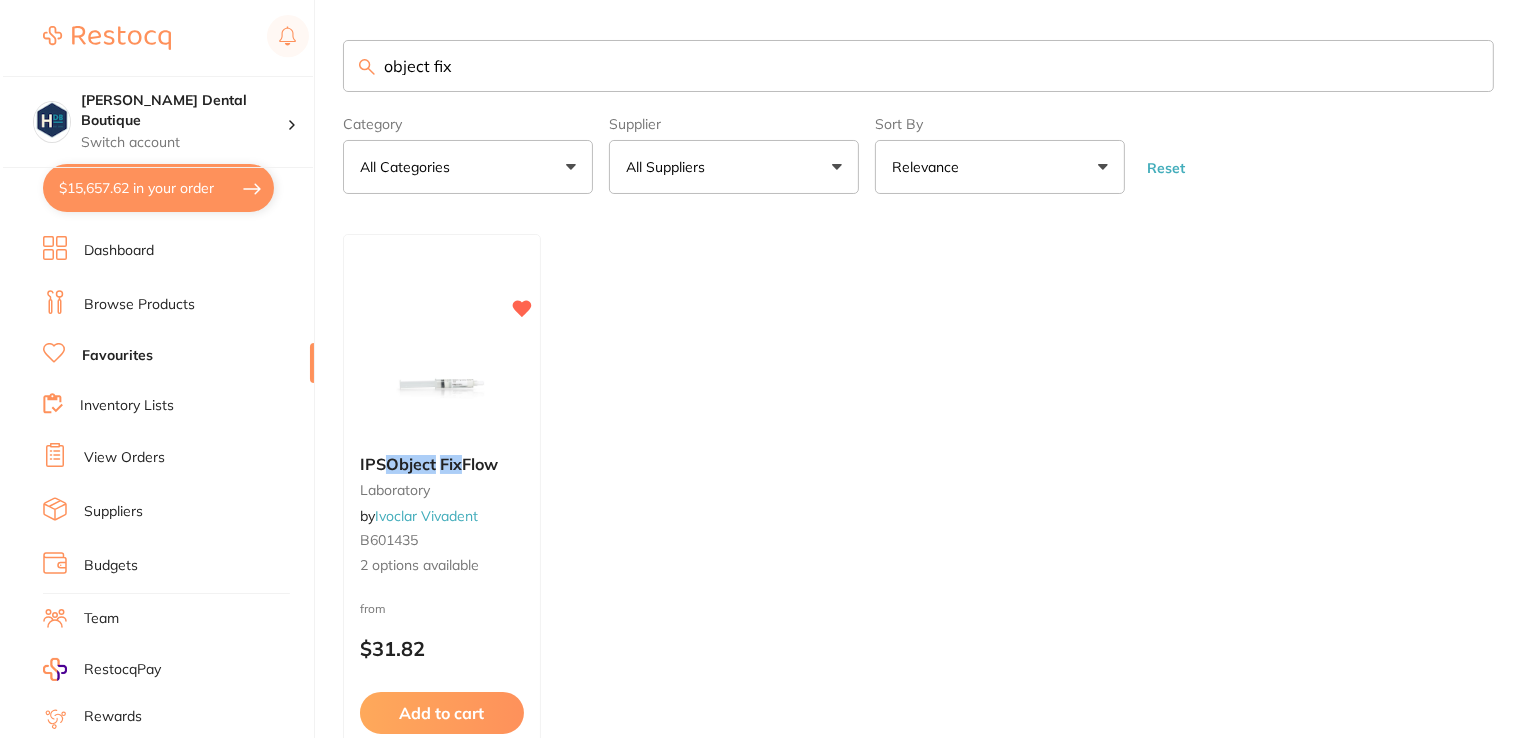 scroll, scrollTop: 0, scrollLeft: 0, axis: both 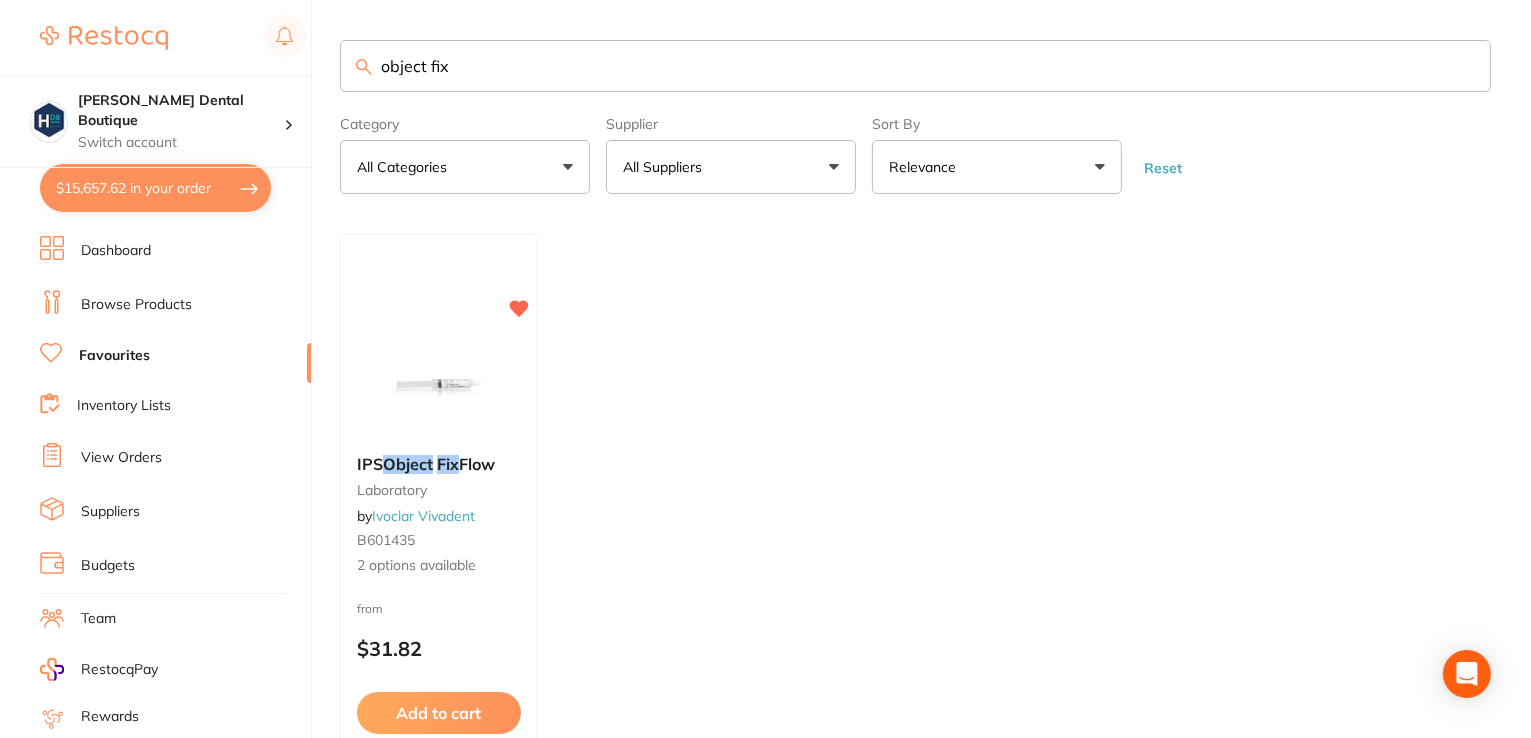 click on "$15,657.62   in your order" at bounding box center (155, 188) 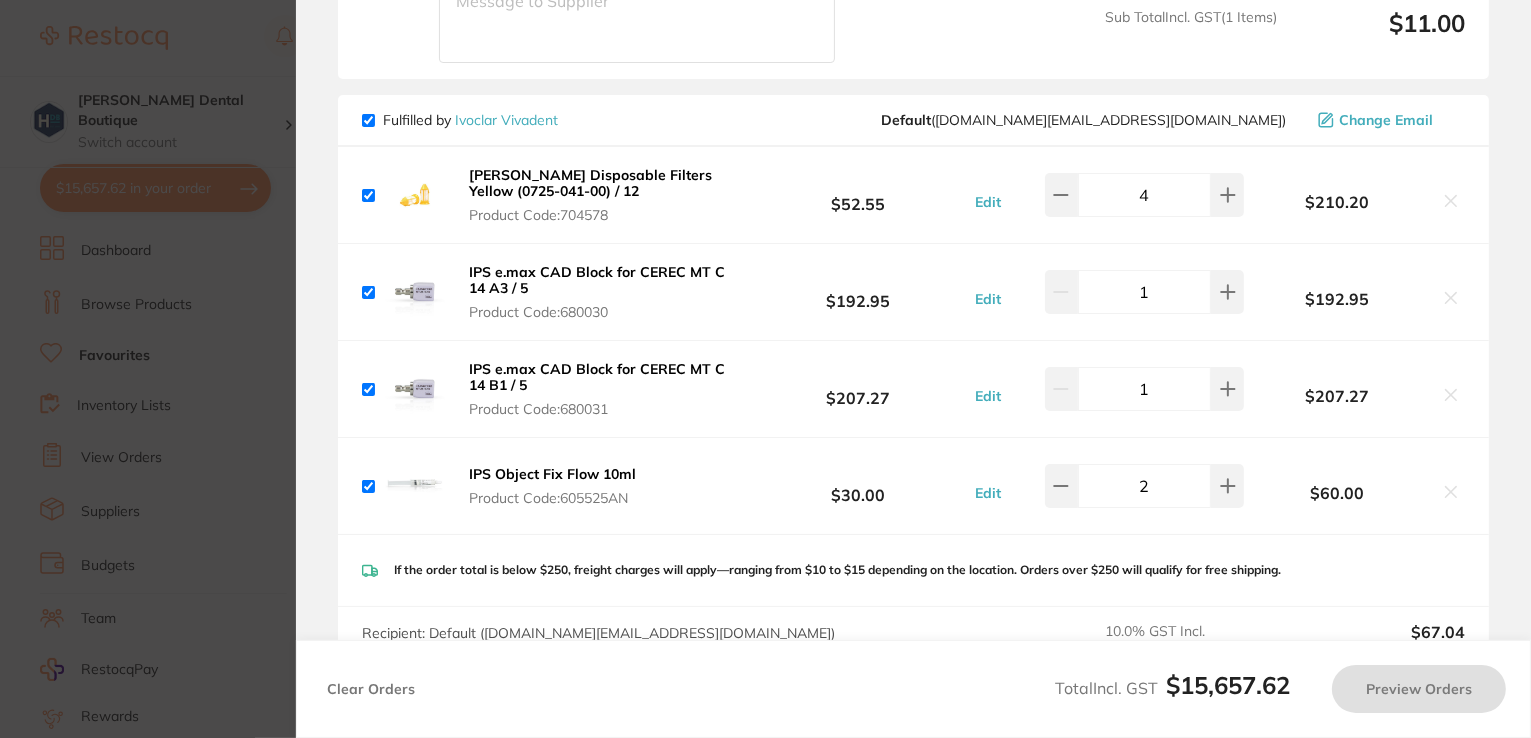 checkbox on "true" 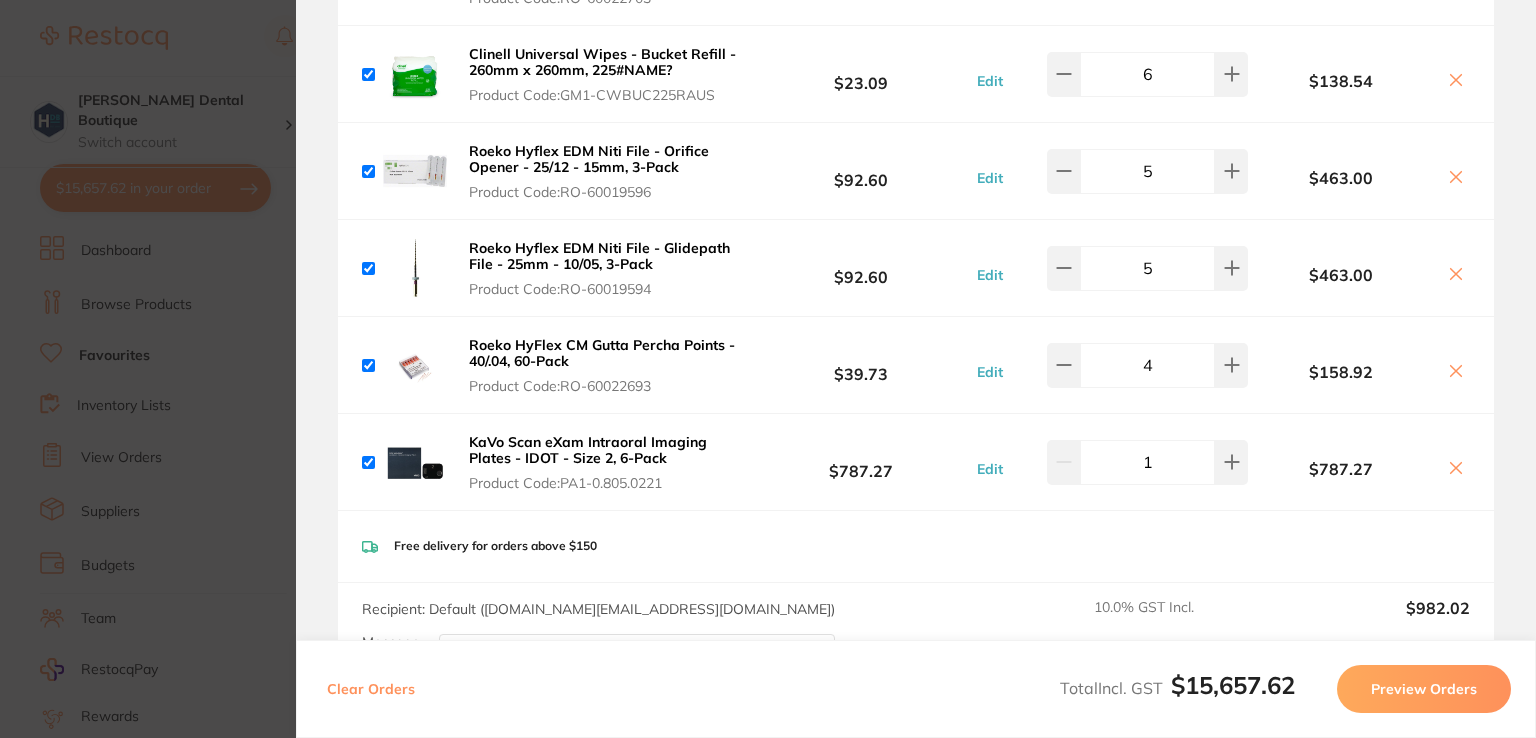 scroll, scrollTop: 3320, scrollLeft: 0, axis: vertical 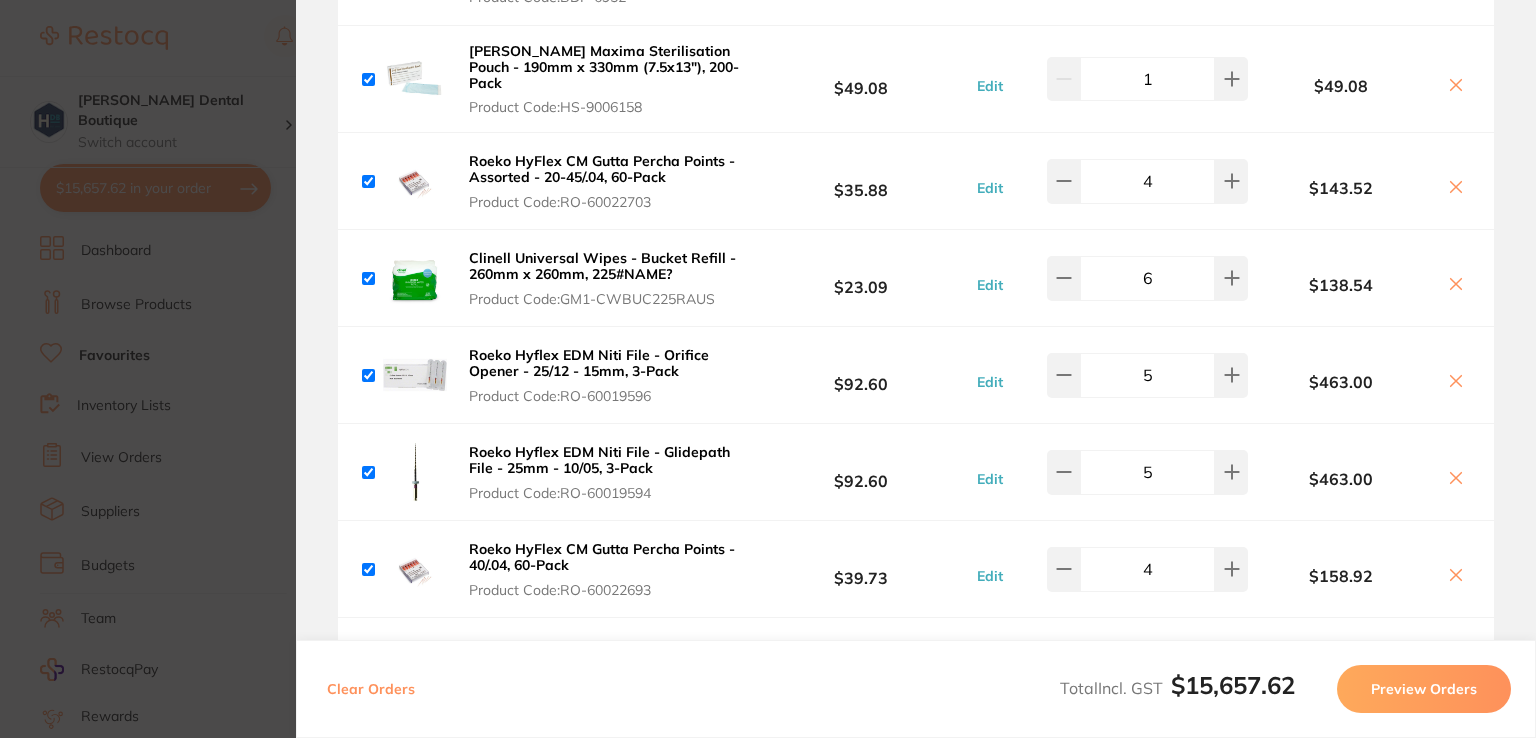 click on "Preview Orders" at bounding box center [1424, 689] 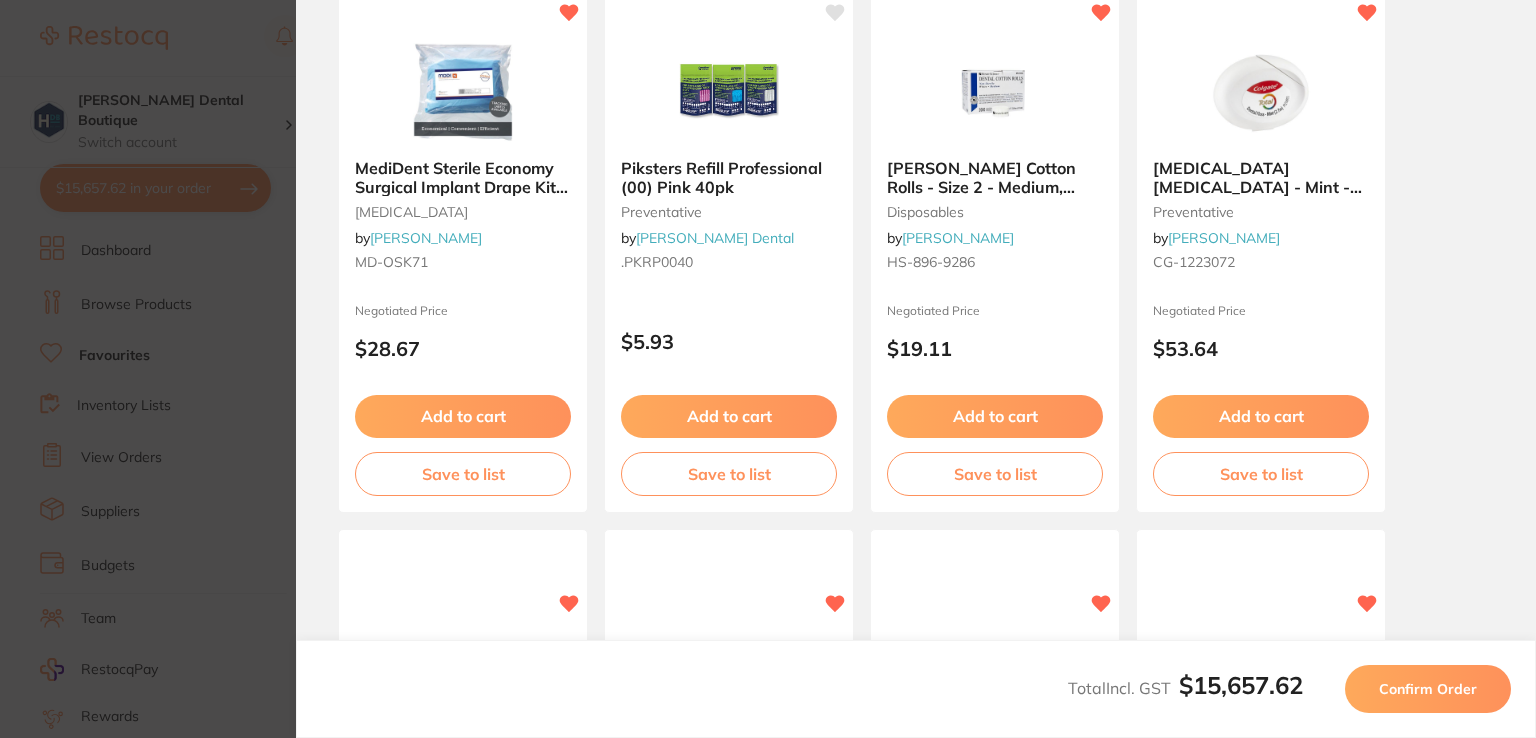scroll, scrollTop: 0, scrollLeft: 0, axis: both 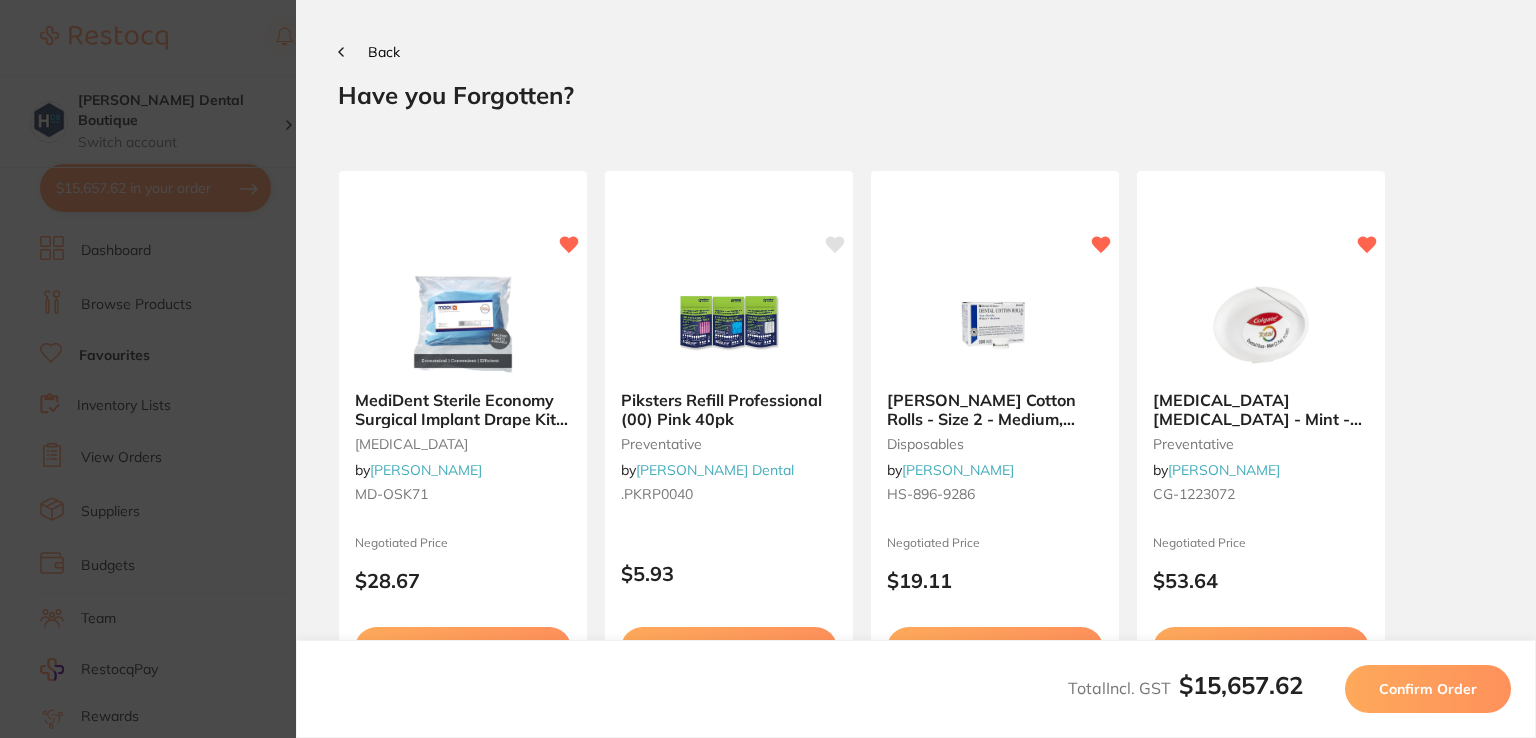 click on "Back" at bounding box center (384, 52) 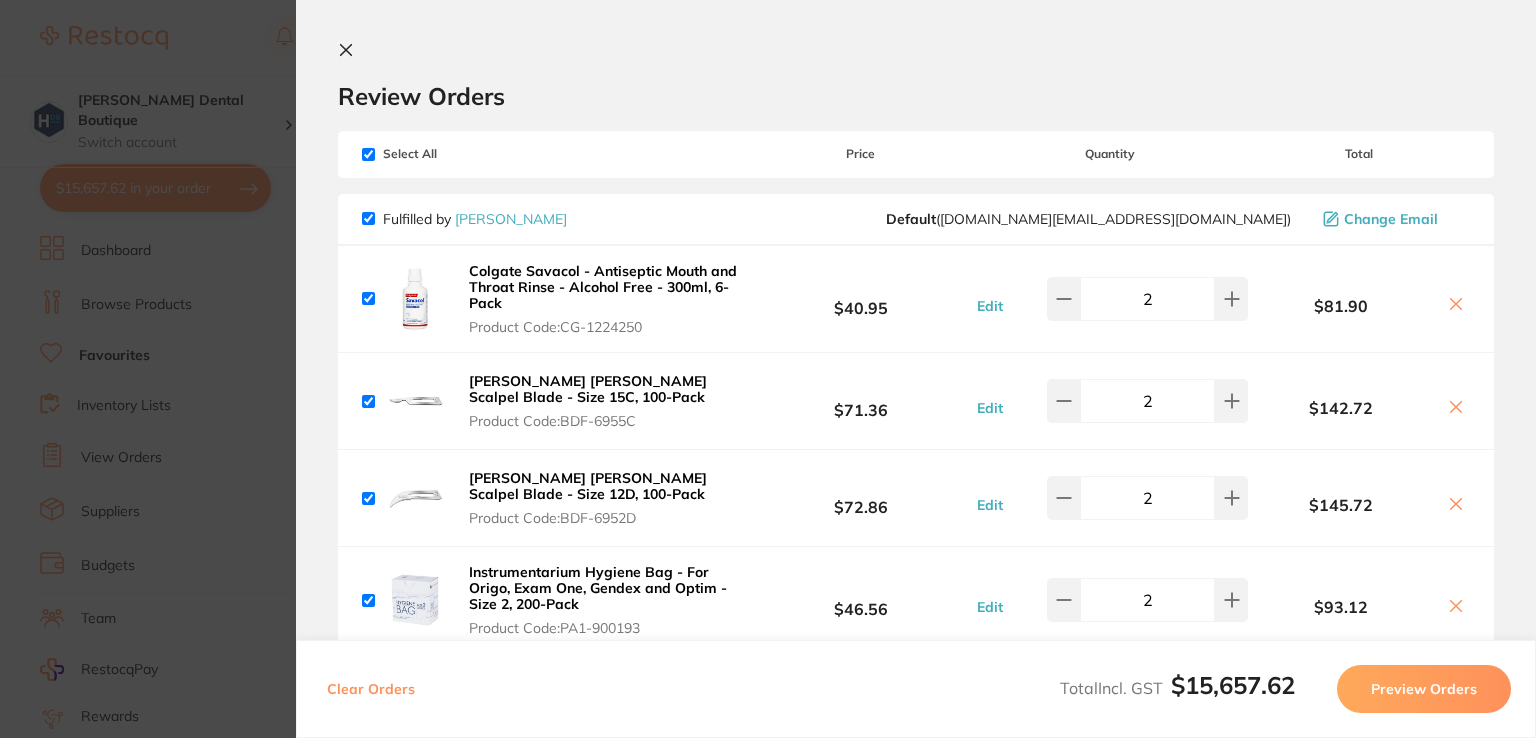 click on "Preview Orders" at bounding box center (1424, 689) 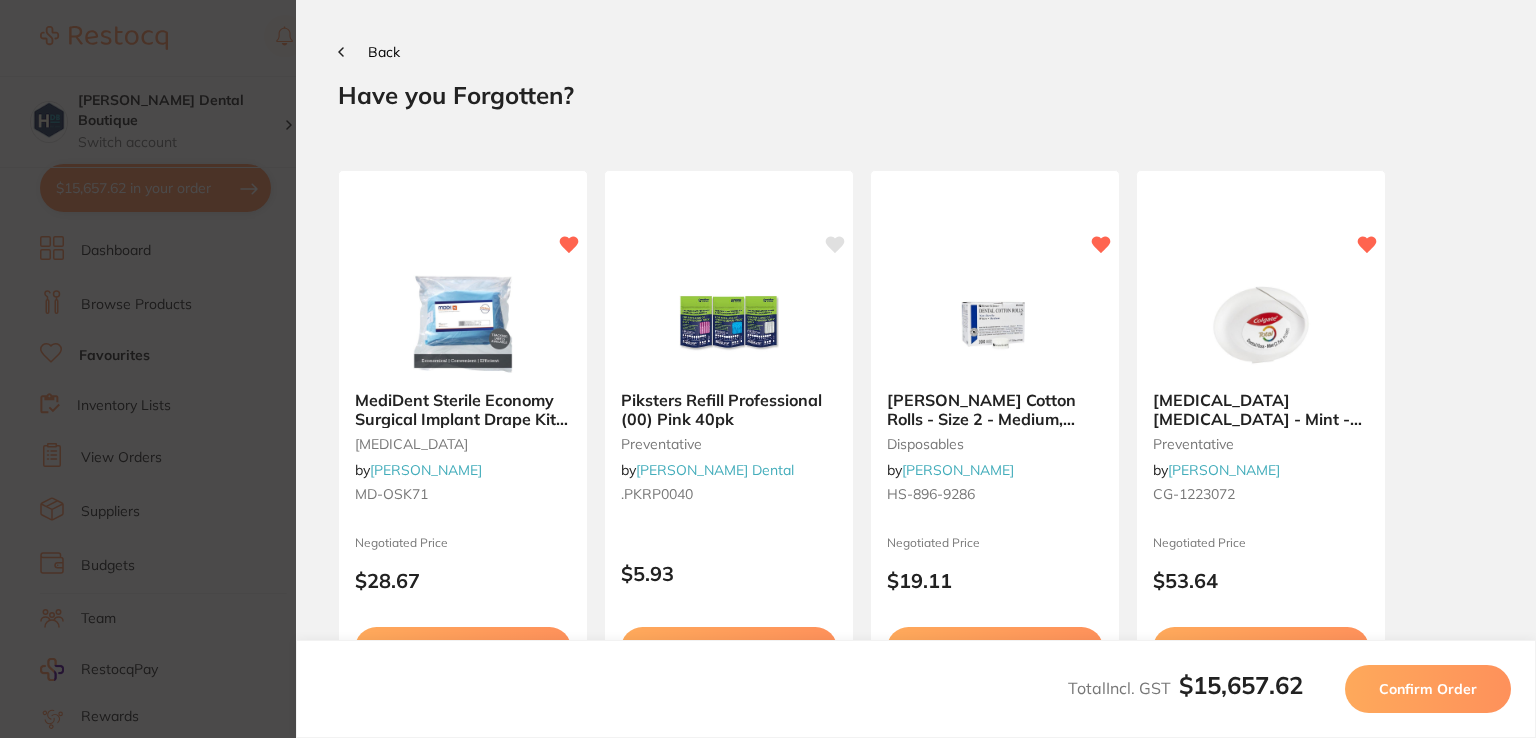 click on "Confirm Order" at bounding box center [1428, 689] 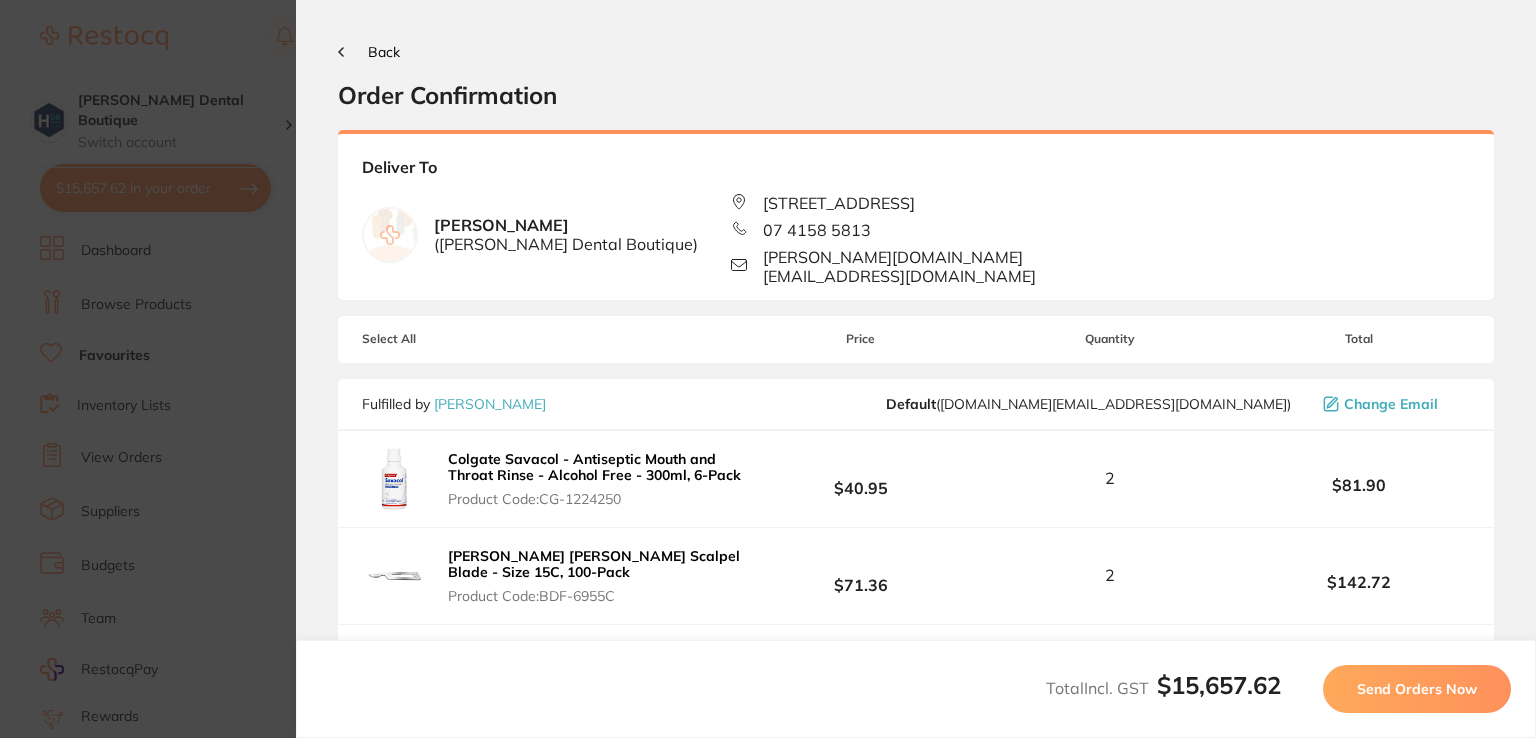 click on "Send Orders Now" at bounding box center [1417, 689] 